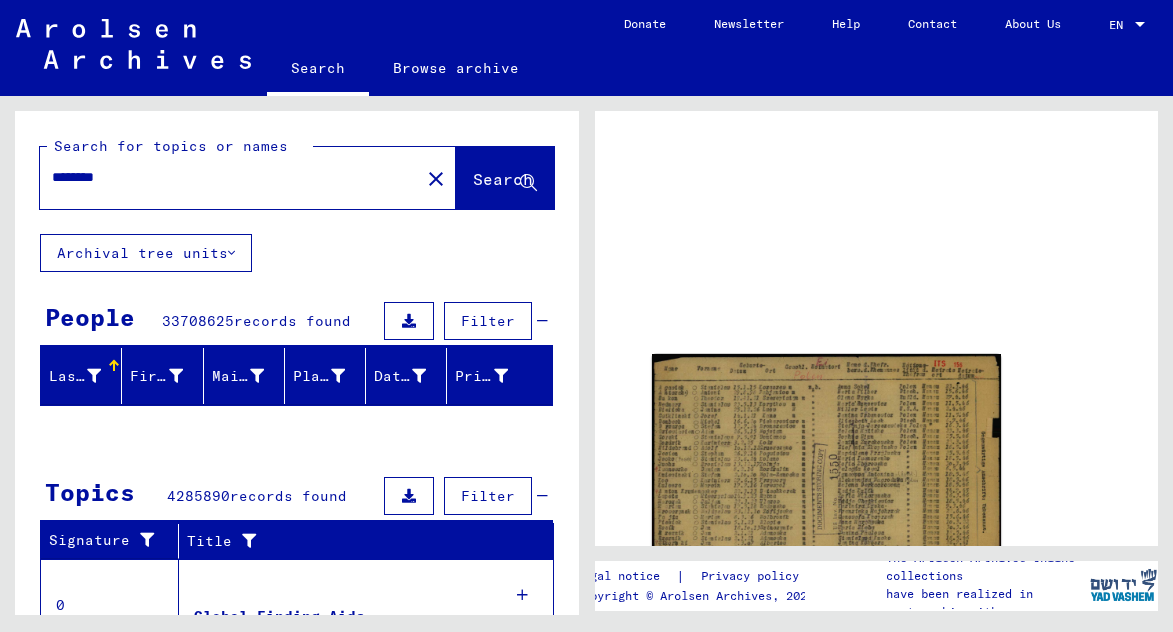 scroll, scrollTop: 0, scrollLeft: 0, axis: both 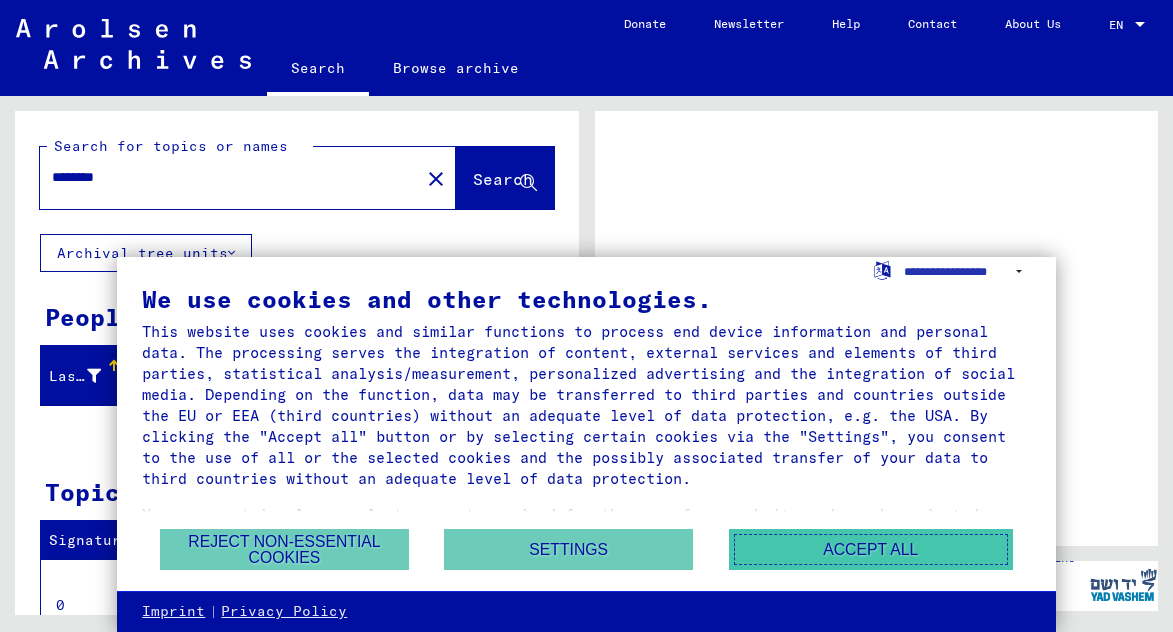 click on "Accept all" at bounding box center [871, 549] 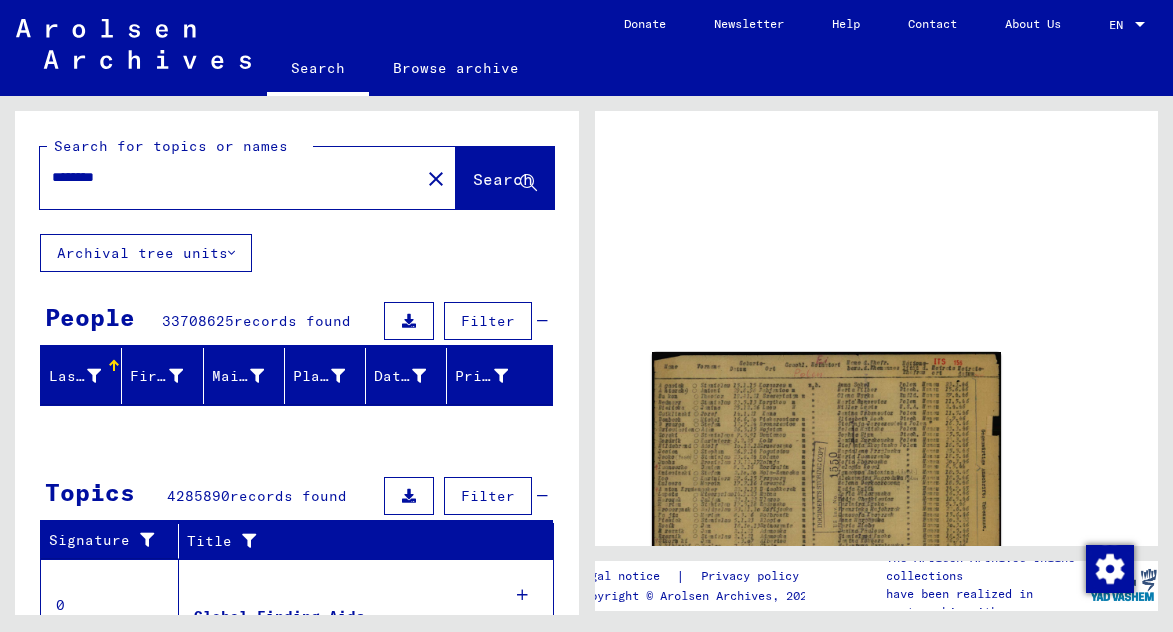 scroll, scrollTop: 6, scrollLeft: 0, axis: vertical 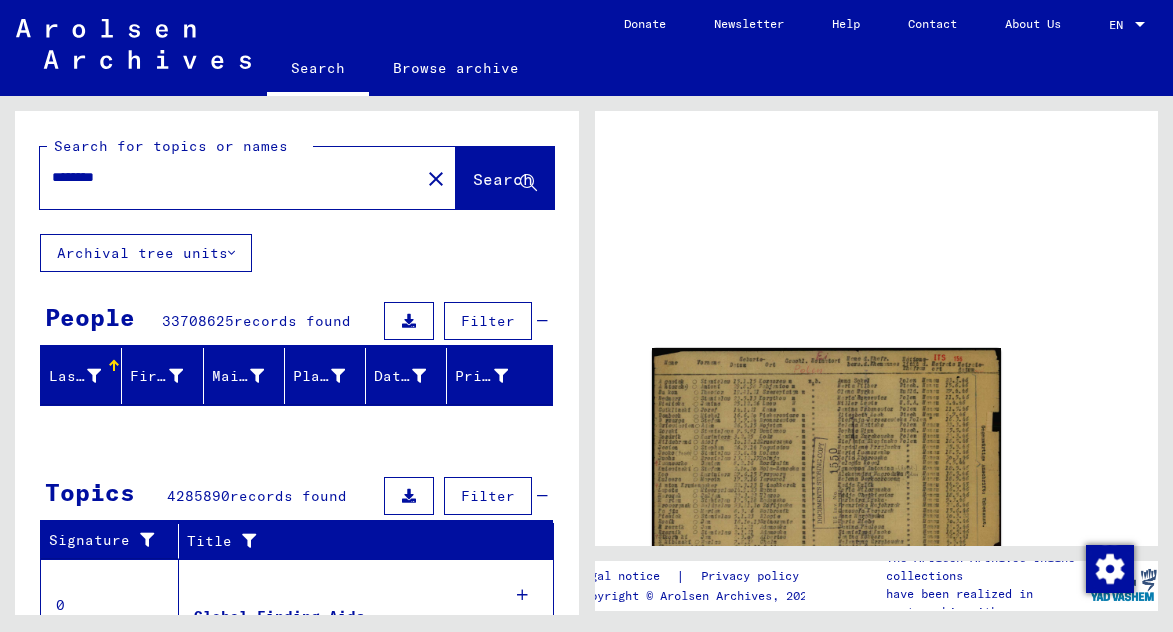 click on "********" at bounding box center (230, 177) 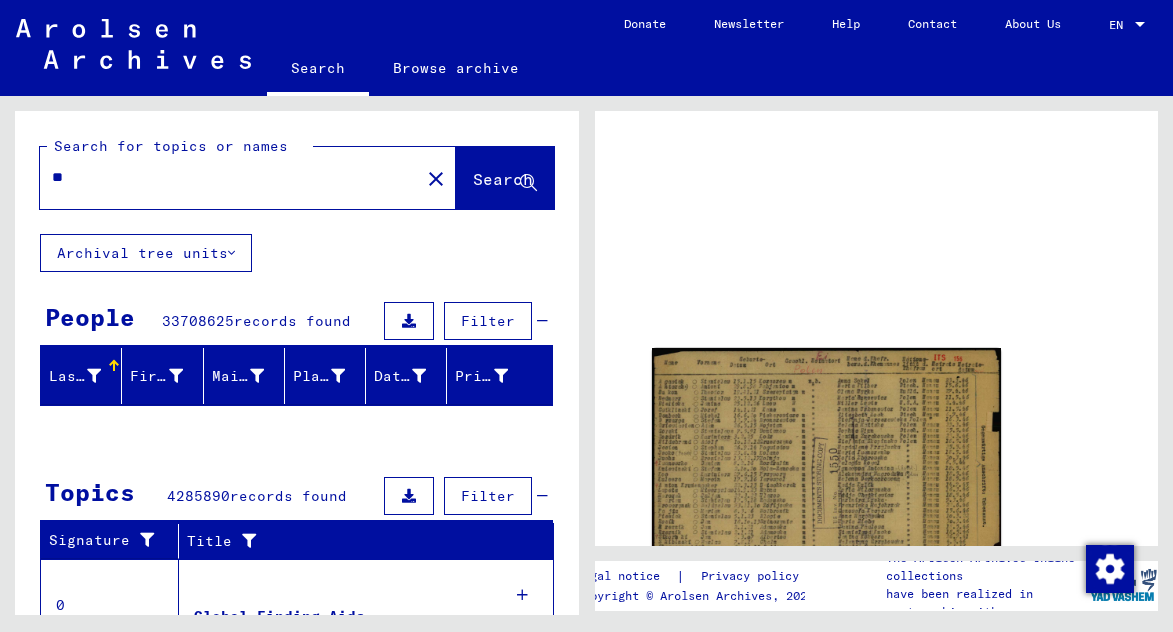type on "*" 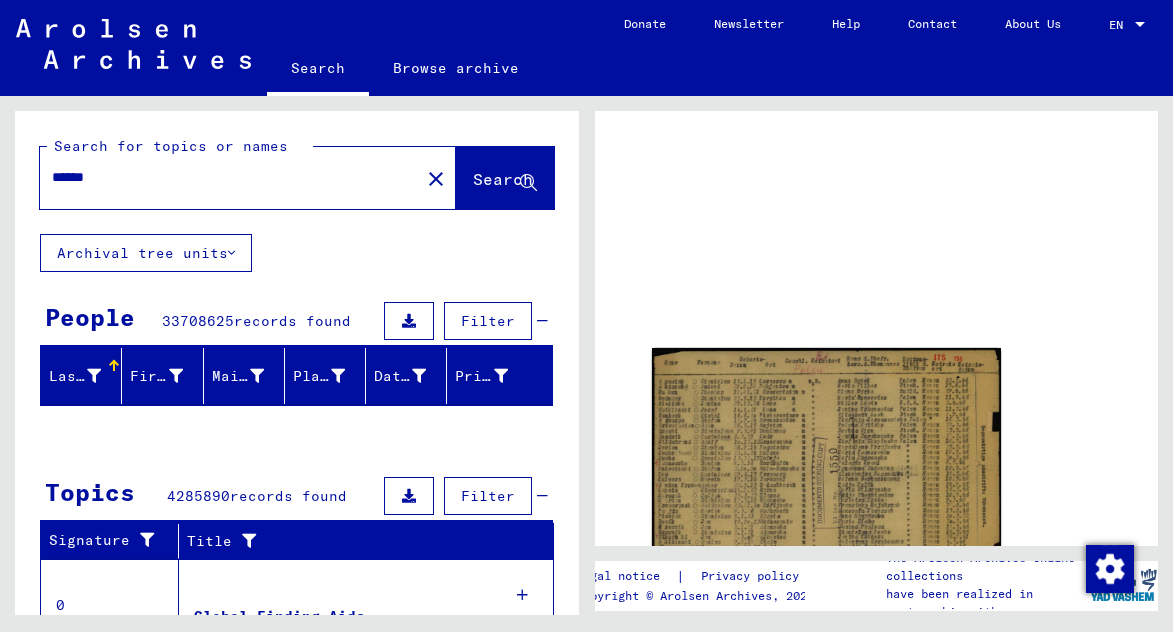 type on "*******" 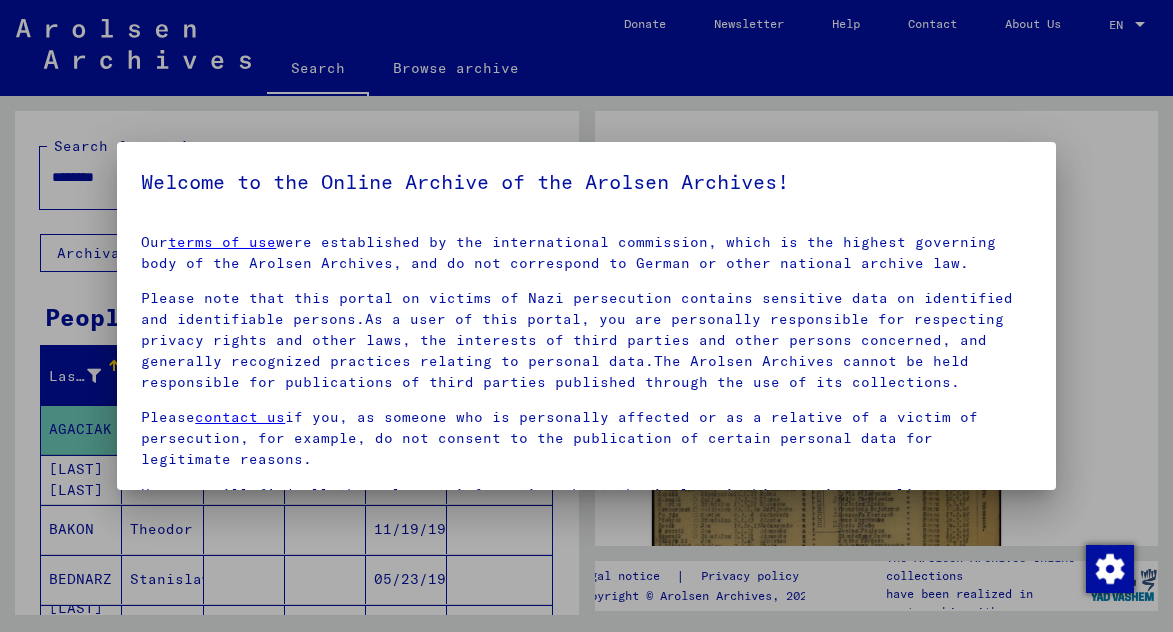 click at bounding box center (586, 316) 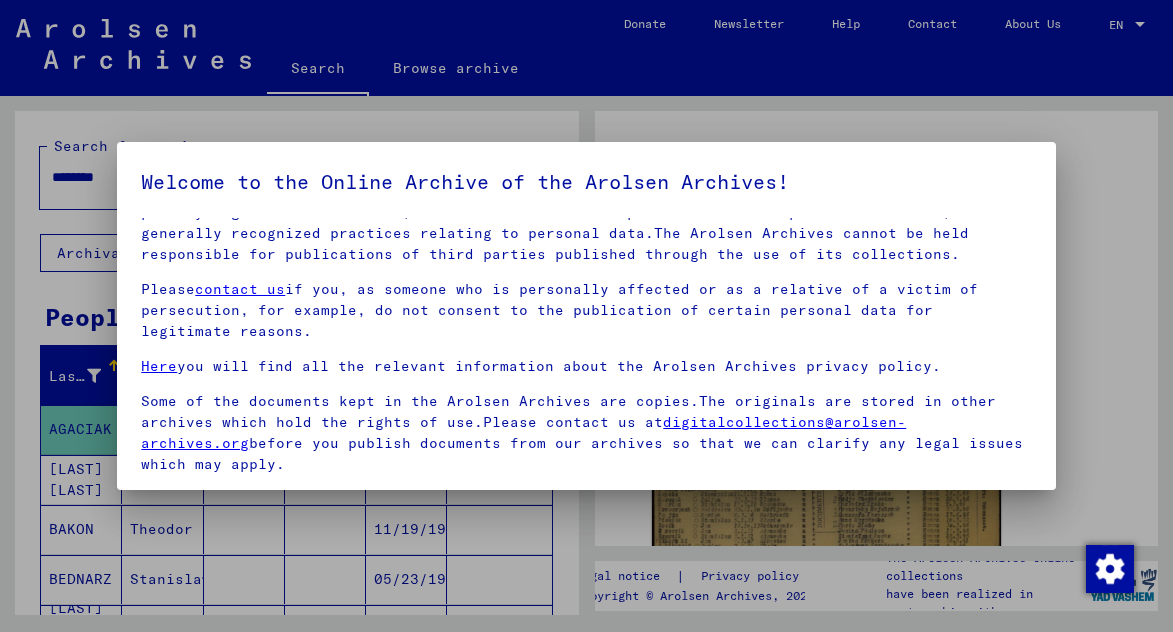 scroll, scrollTop: 132, scrollLeft: 0, axis: vertical 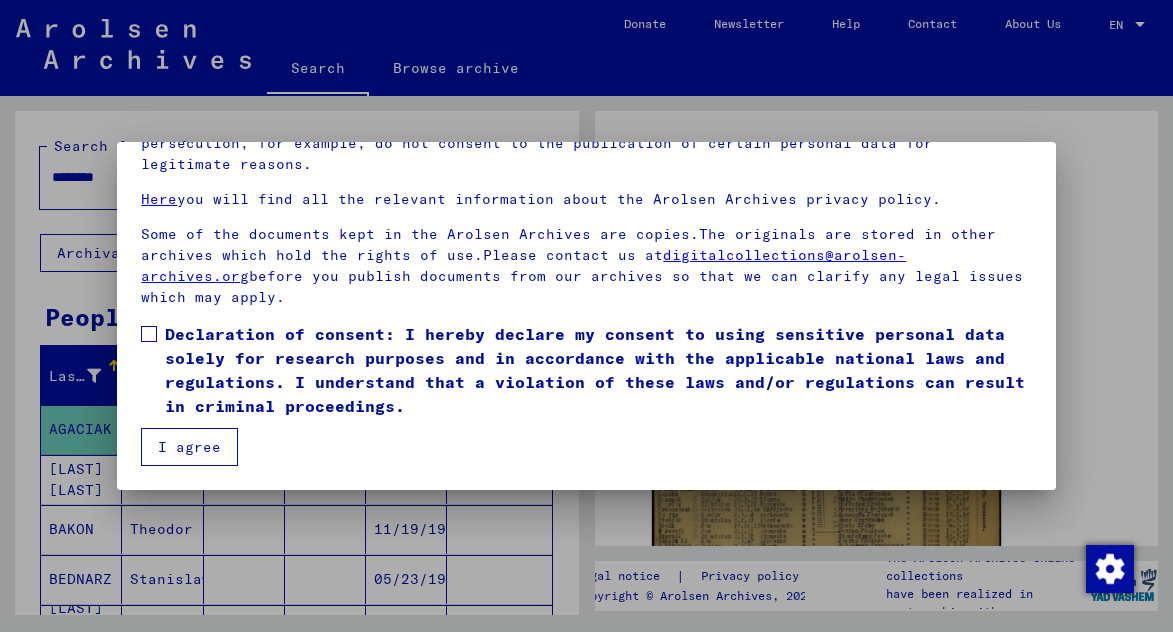 click at bounding box center (149, 334) 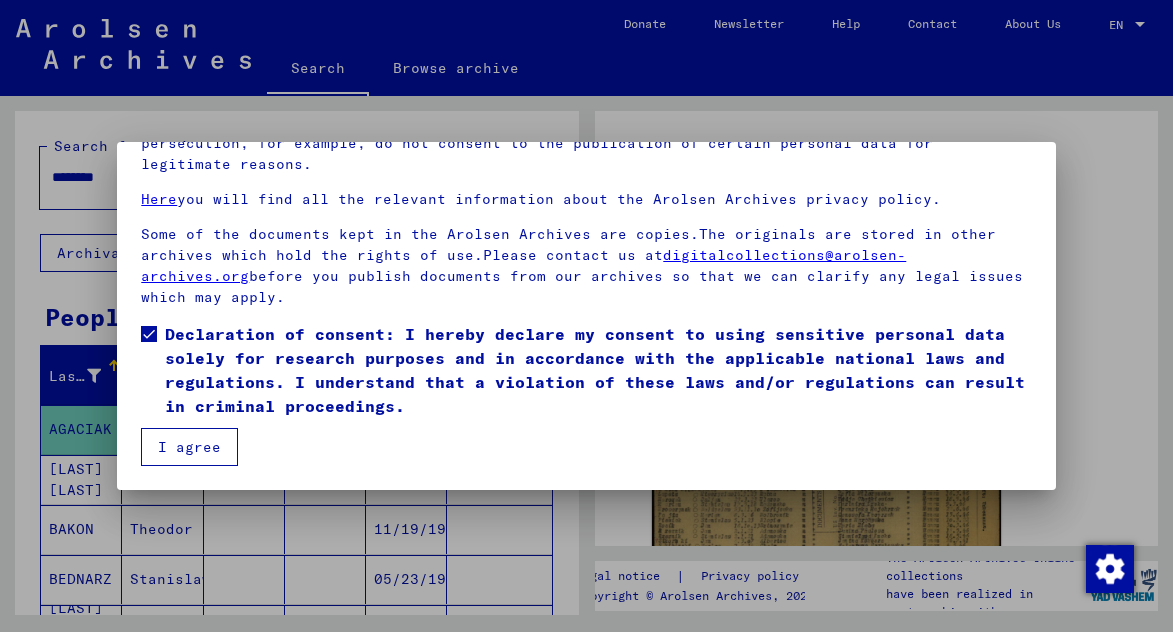 click on "I agree" at bounding box center [189, 447] 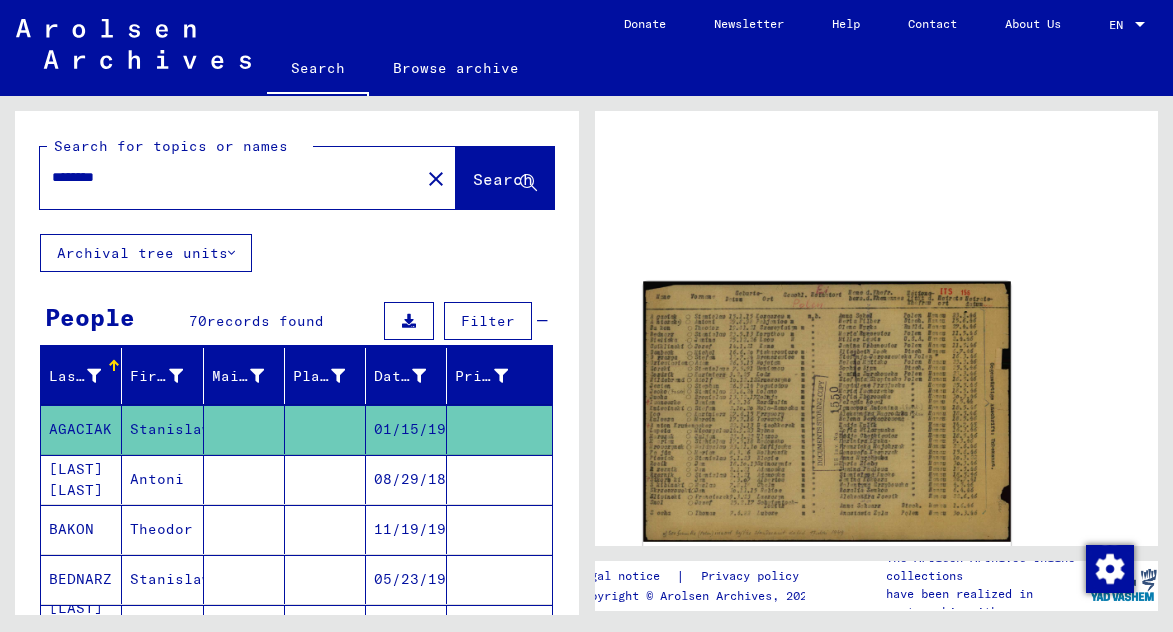 scroll, scrollTop: 80, scrollLeft: 0, axis: vertical 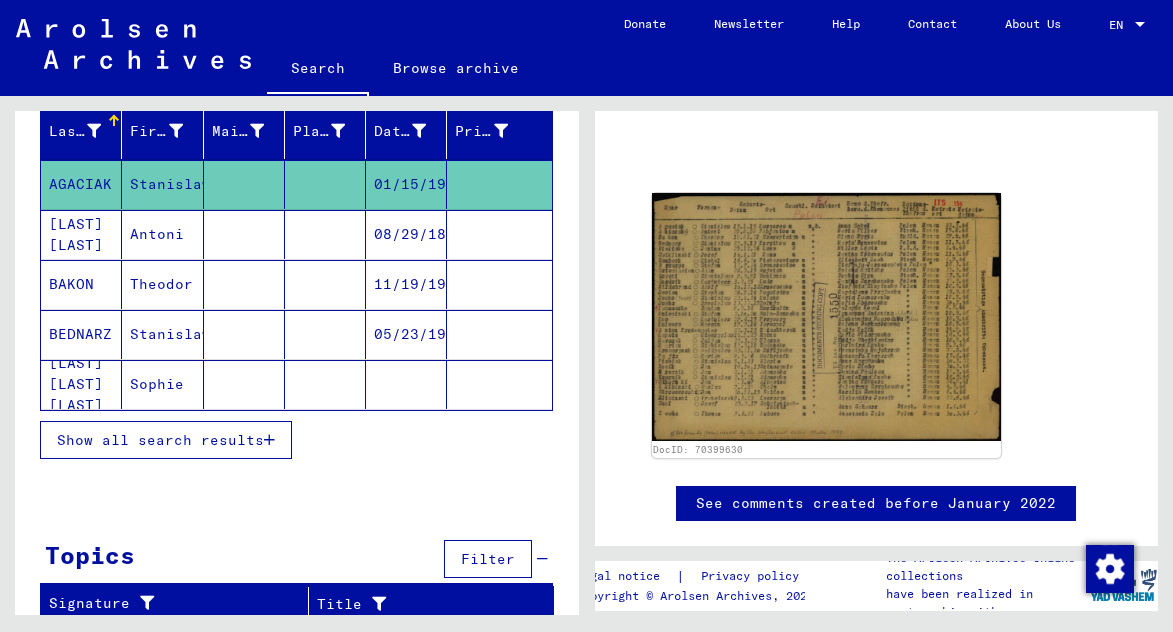 click on "Show all search results" at bounding box center [160, 440] 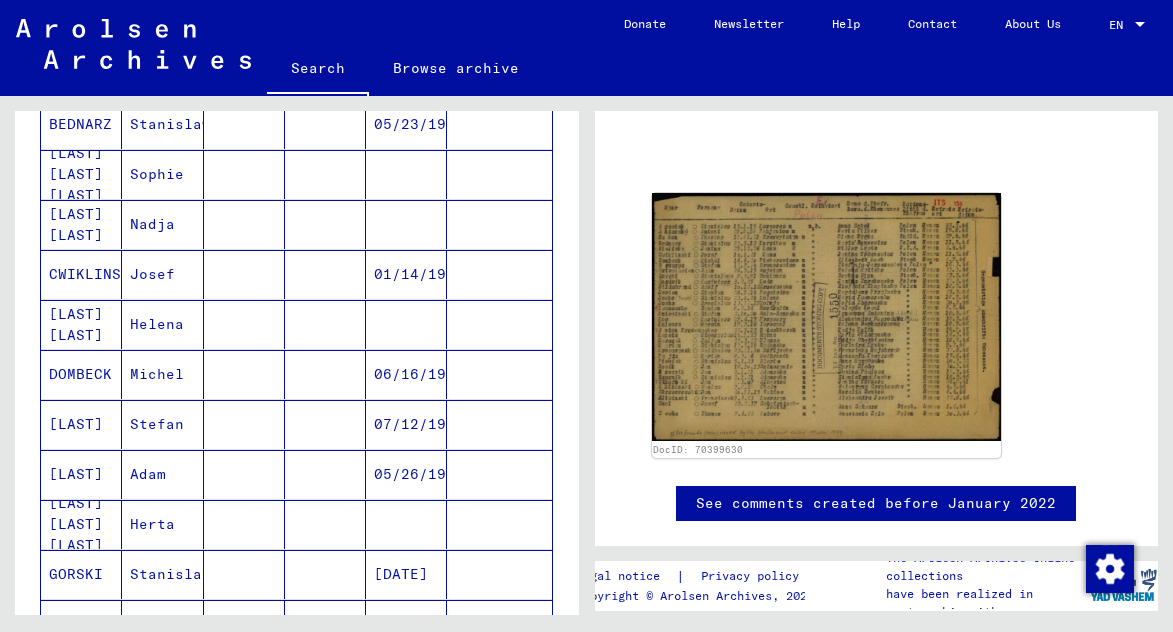 scroll, scrollTop: 0, scrollLeft: 0, axis: both 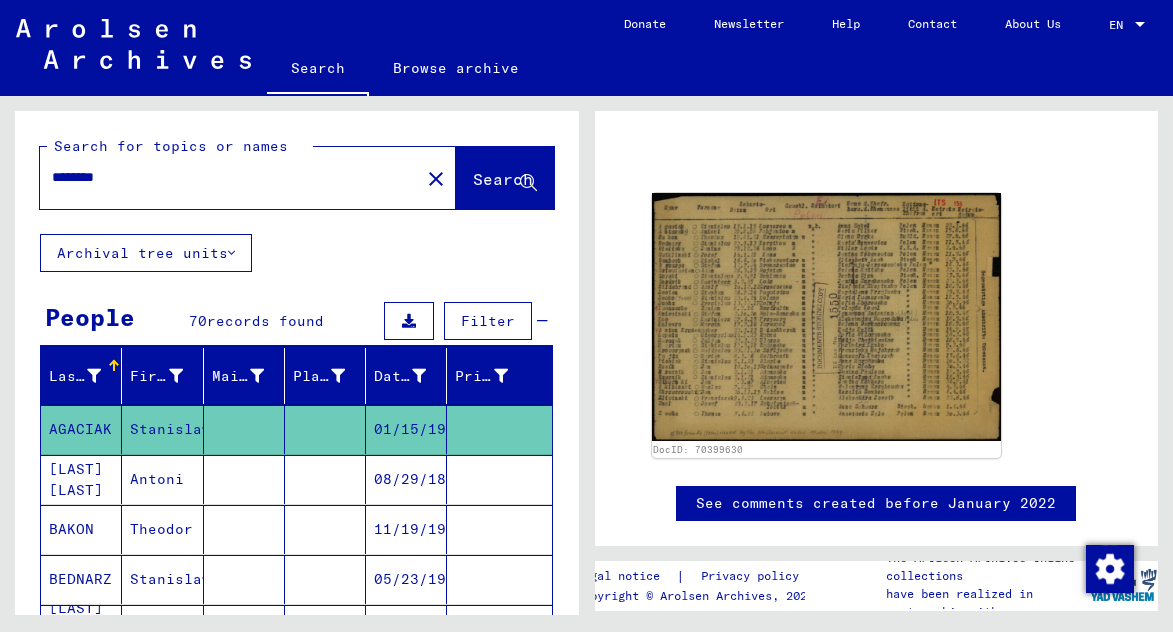click on "********" at bounding box center [230, 177] 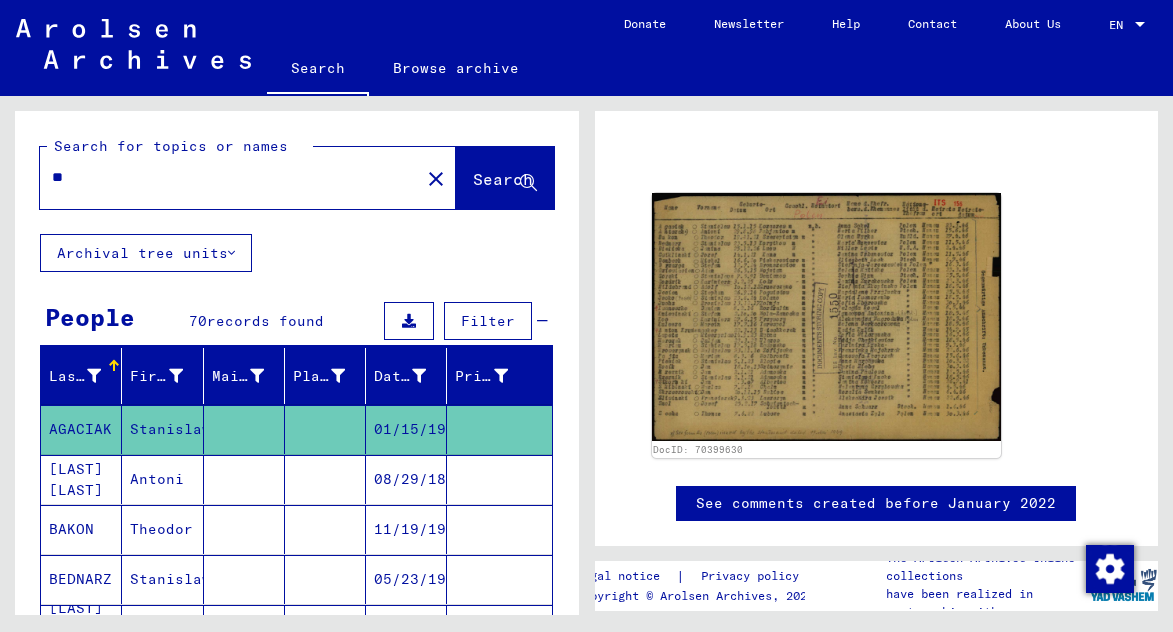 type on "*" 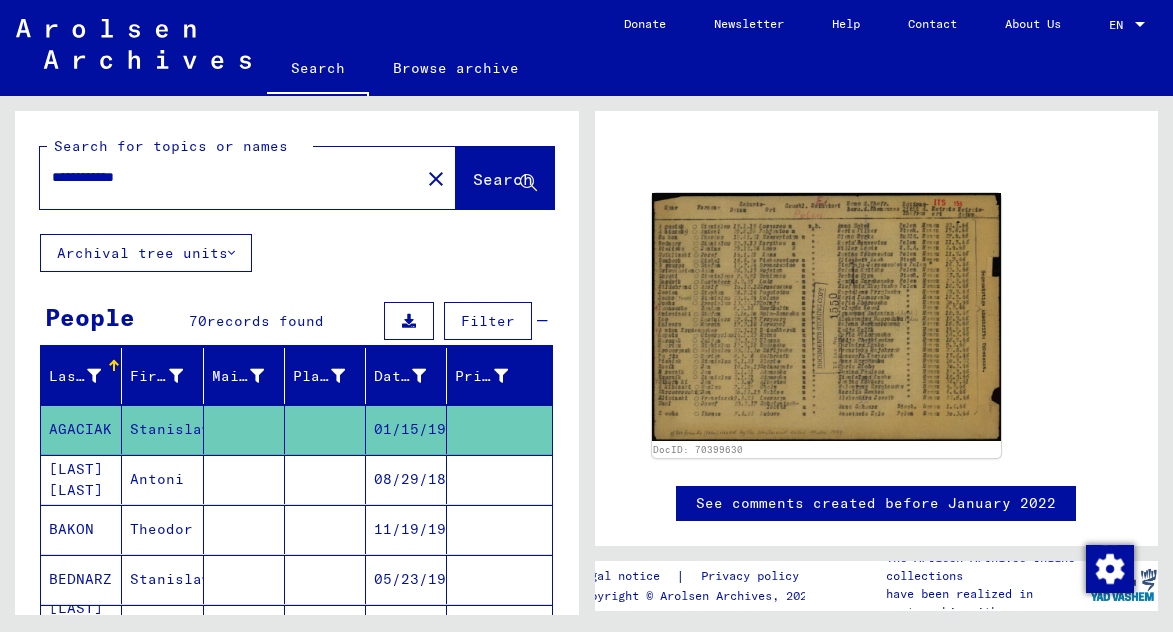type on "**********" 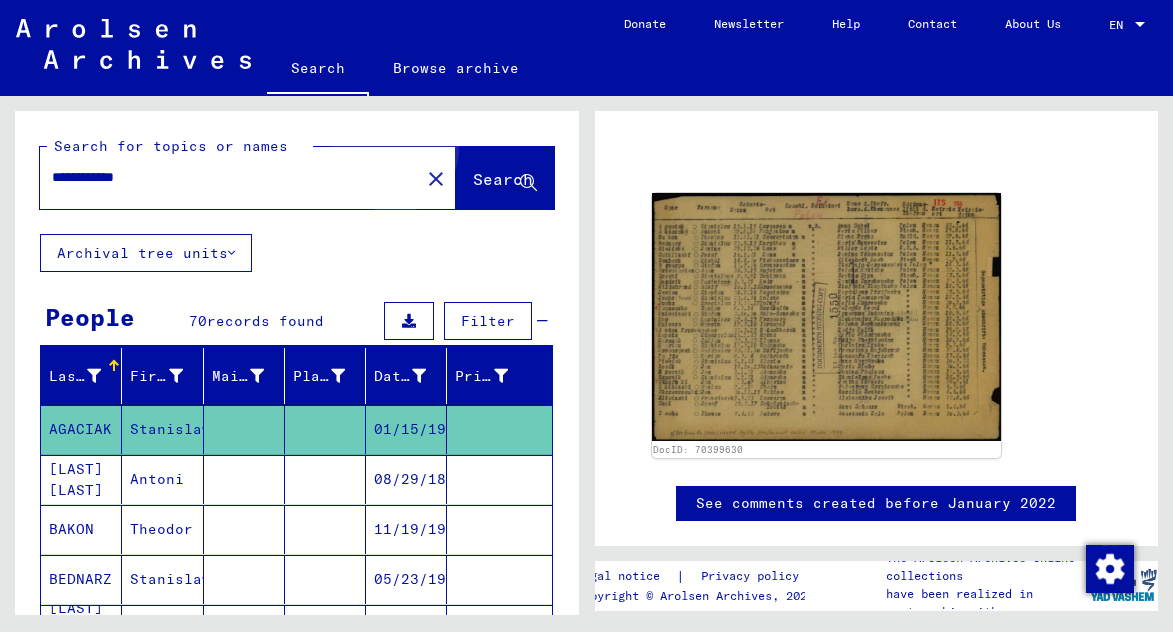 click on "Search" 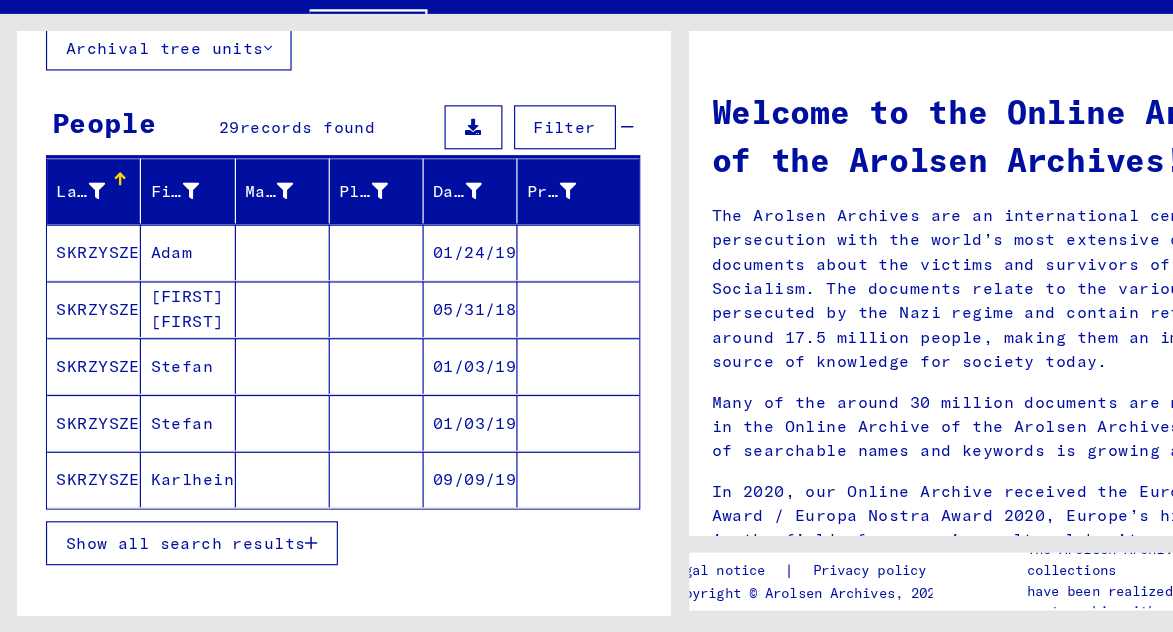 scroll, scrollTop: 118, scrollLeft: 0, axis: vertical 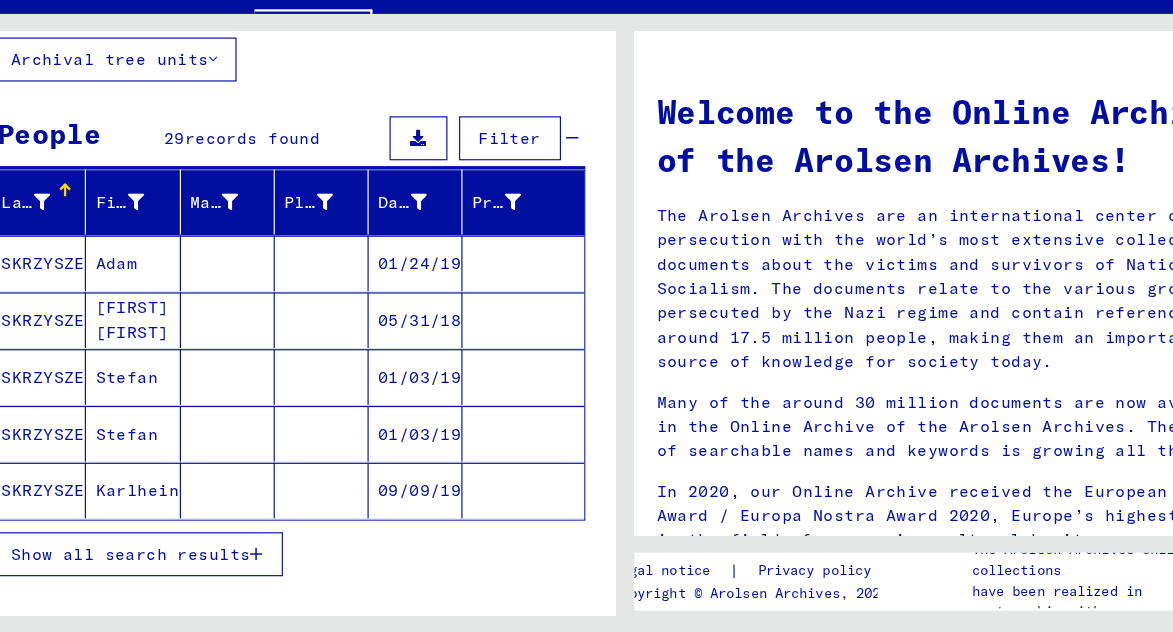 click at bounding box center (409, 203) 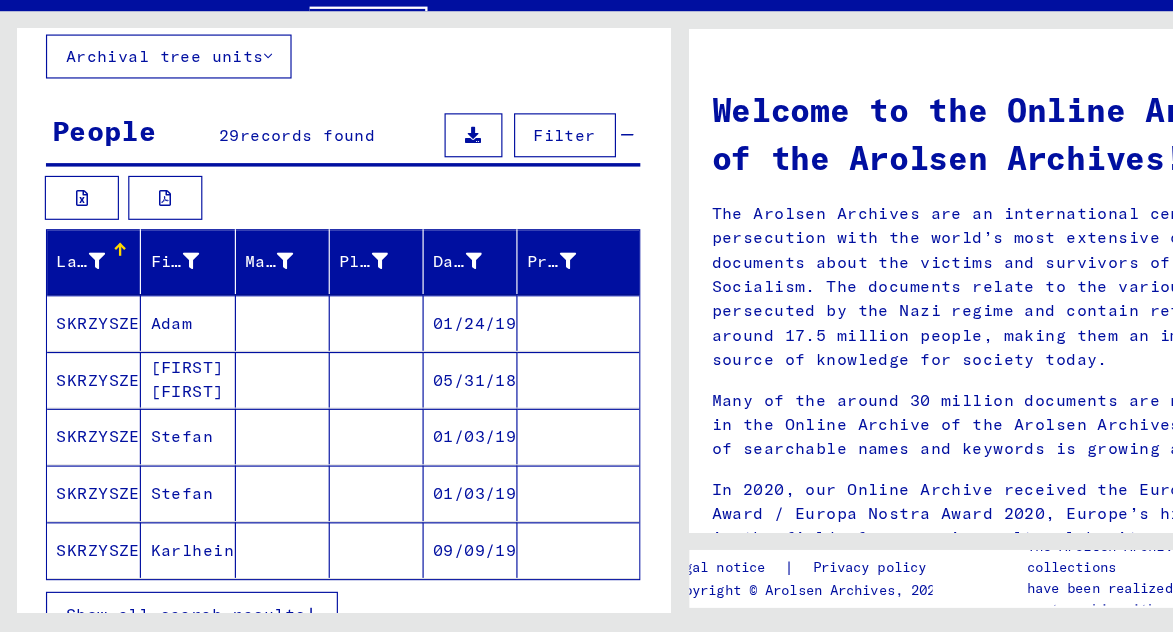 scroll, scrollTop: 0, scrollLeft: 0, axis: both 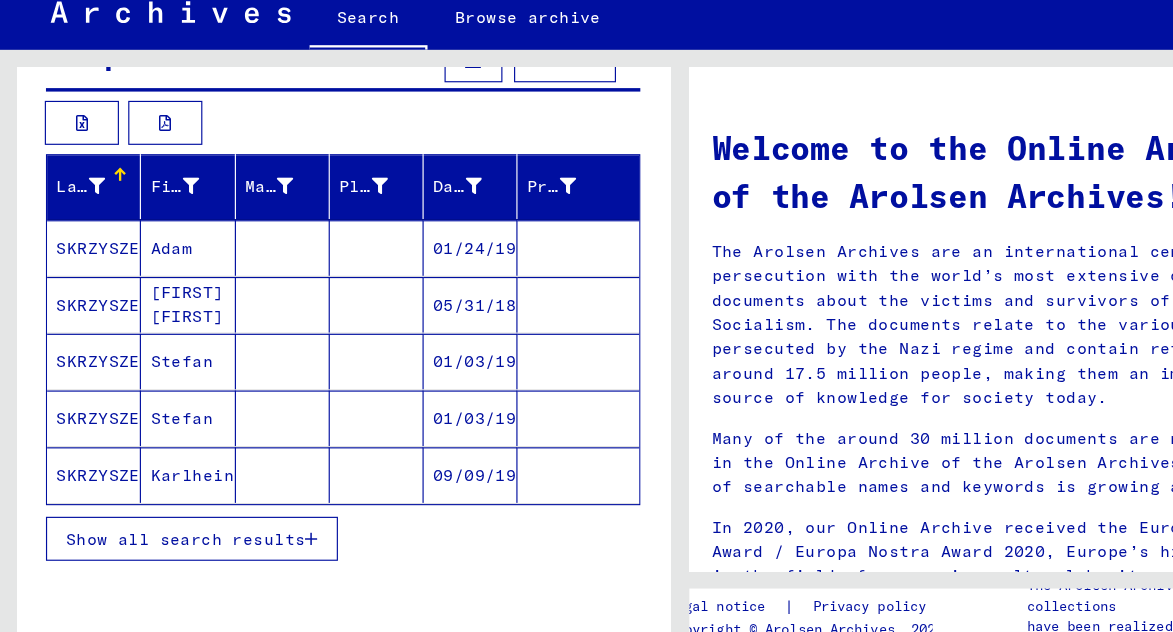 click on "SKRZYSZEWSKI" at bounding box center (81, 414) 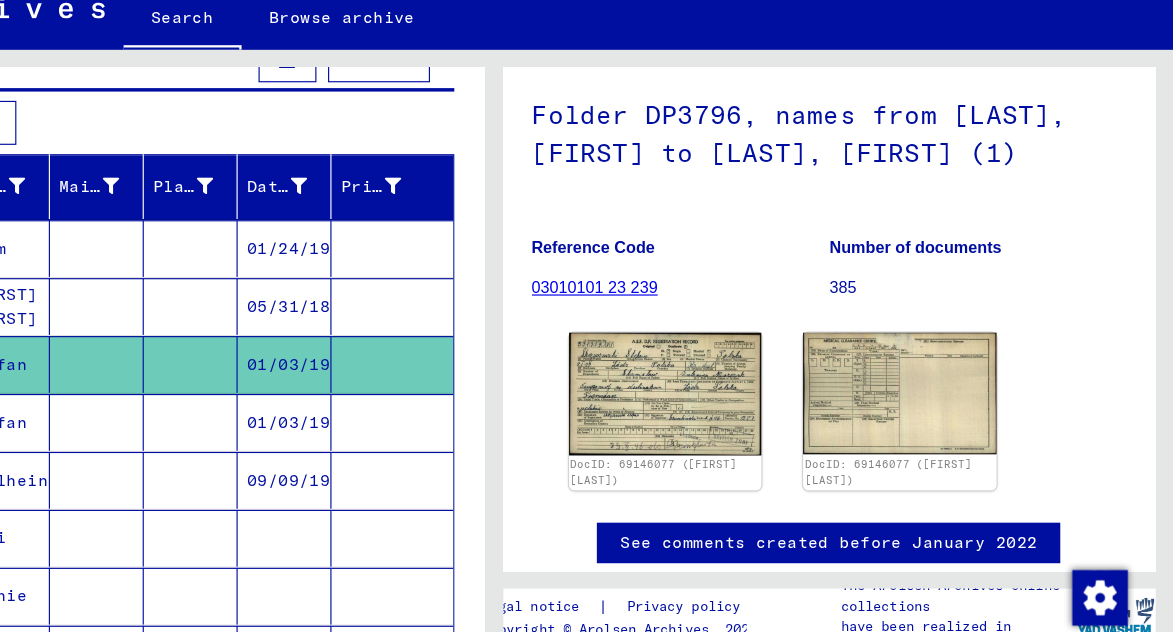 scroll, scrollTop: 142, scrollLeft: 0, axis: vertical 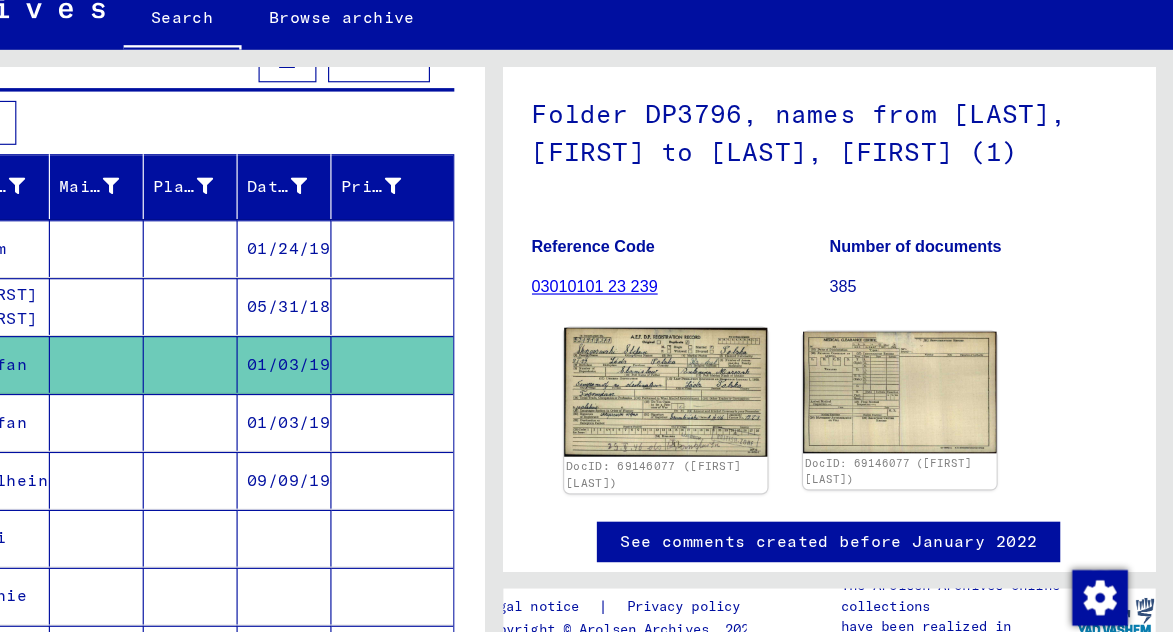 click 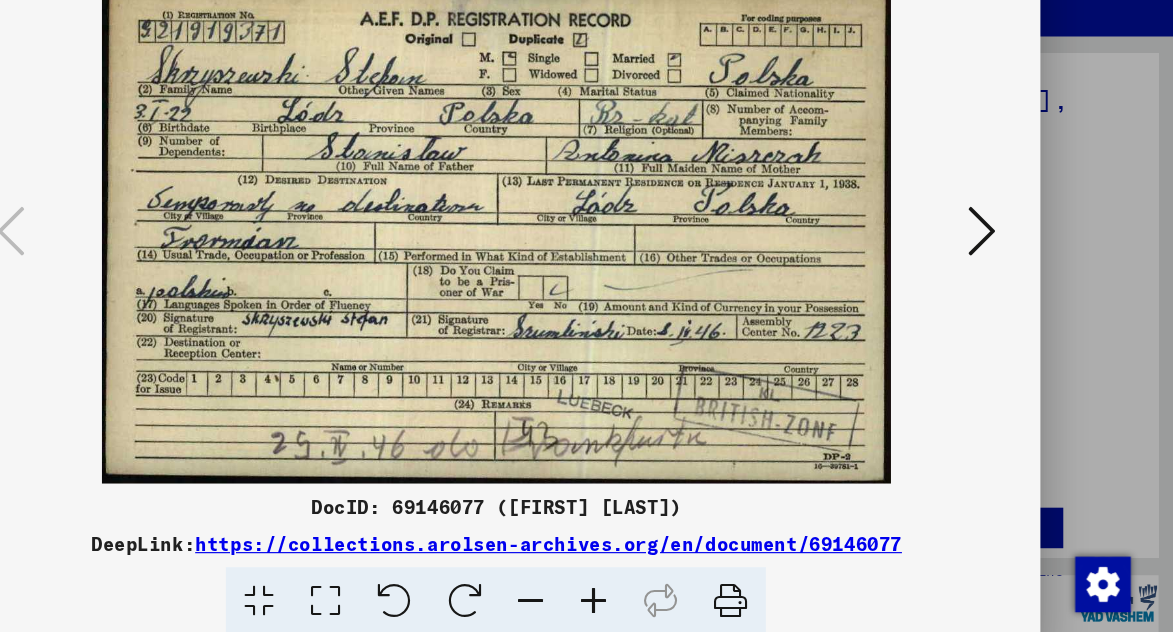 type 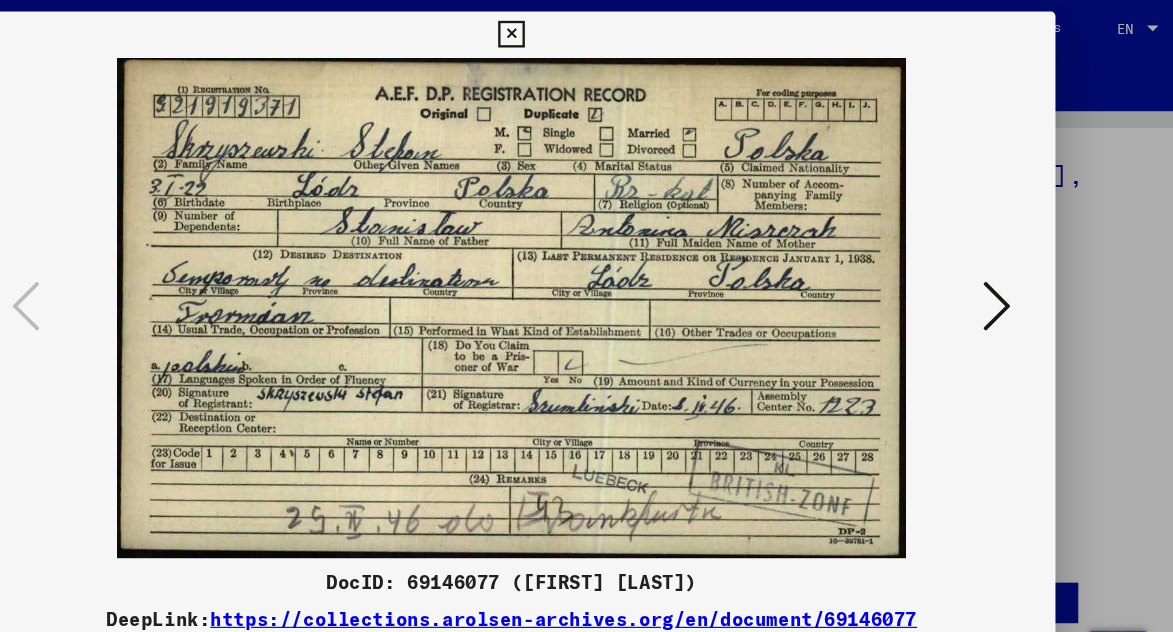 click at bounding box center (586, 316) 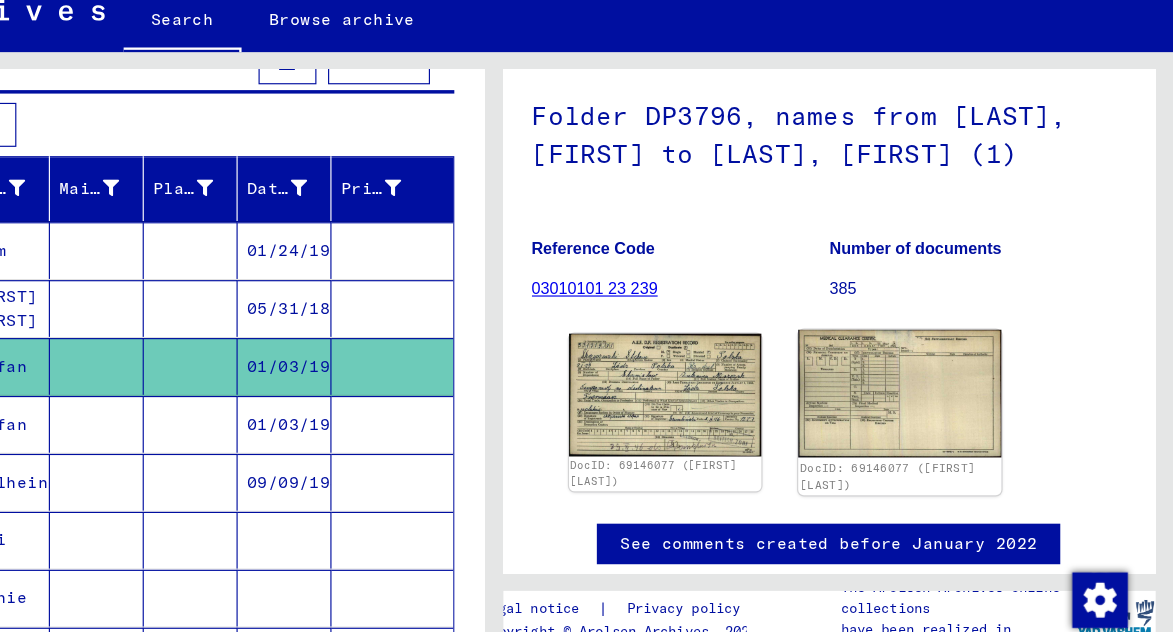 click 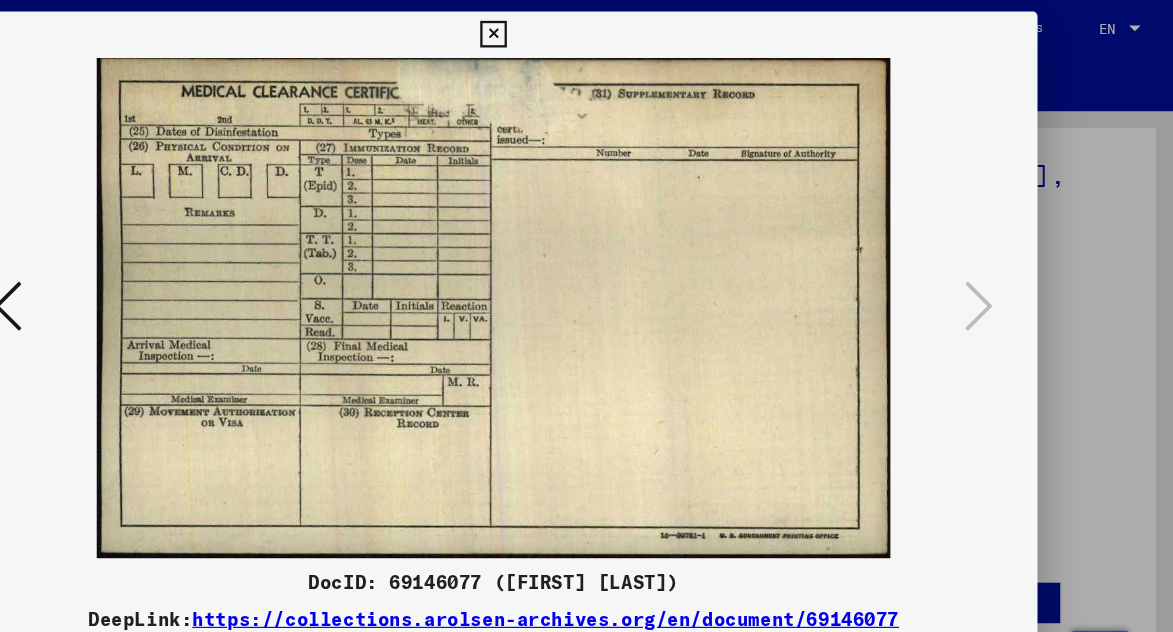 click at bounding box center (167, 264) 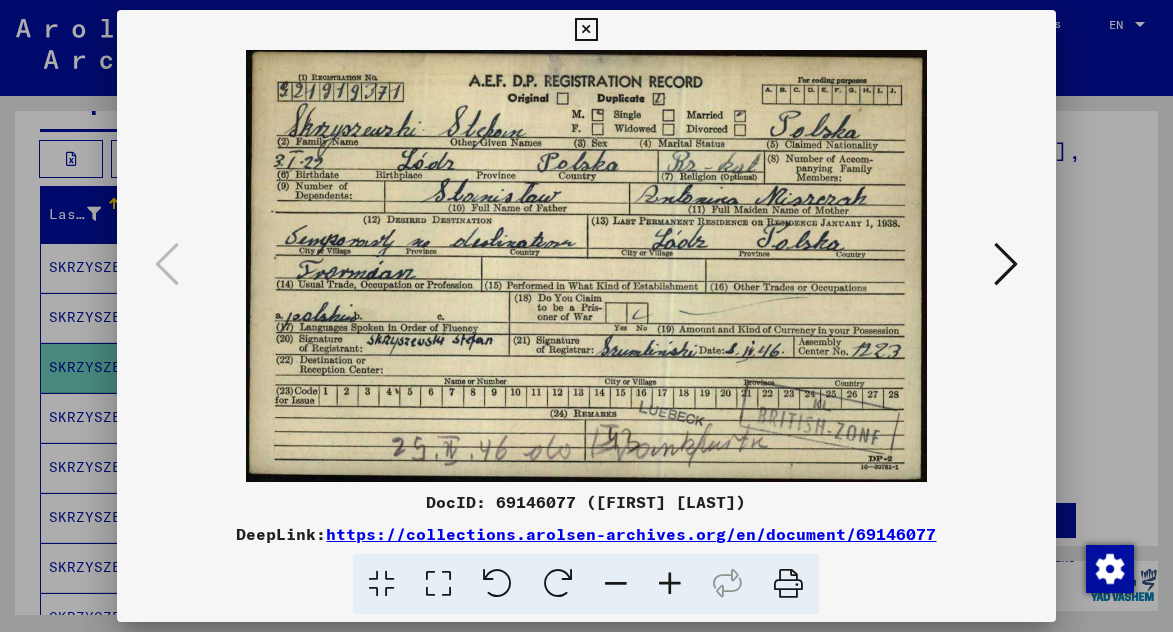 click at bounding box center [586, 30] 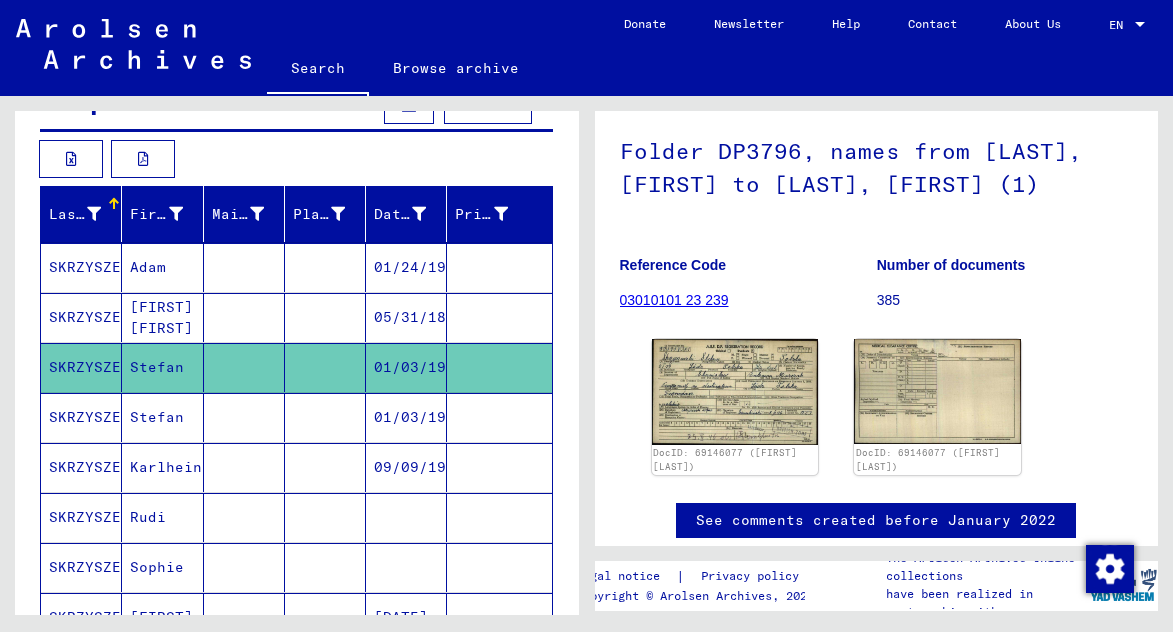 click on "Stefan" at bounding box center (162, 467) 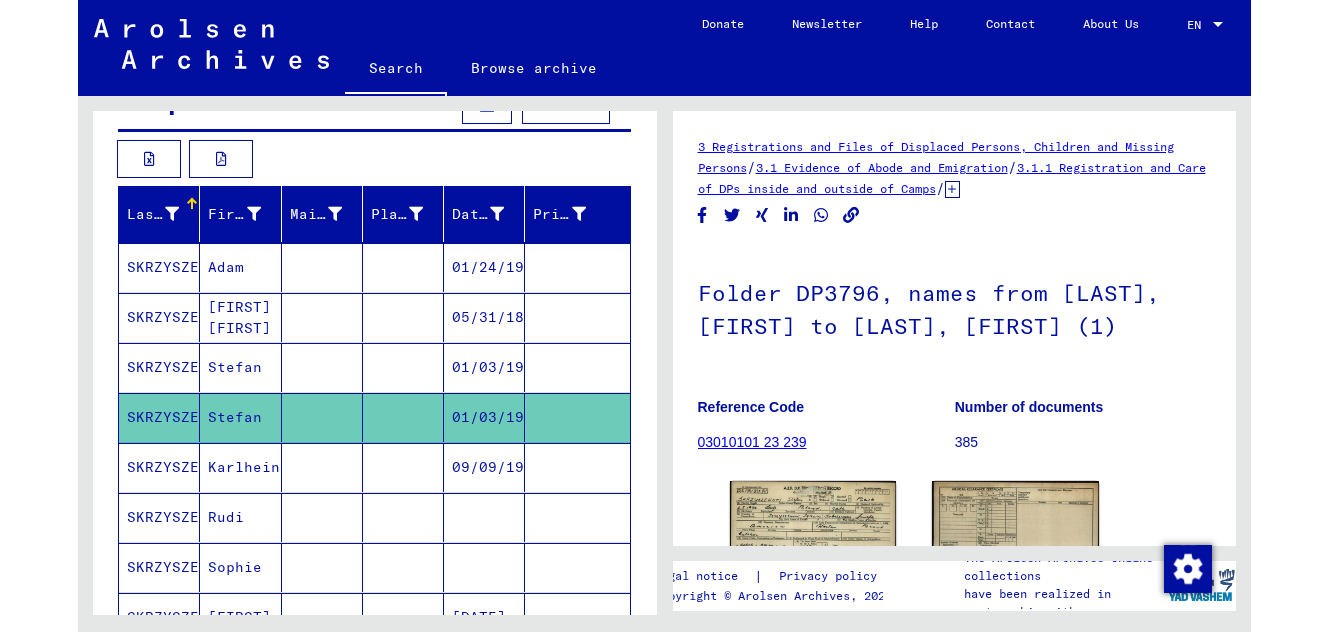 scroll, scrollTop: 0, scrollLeft: 0, axis: both 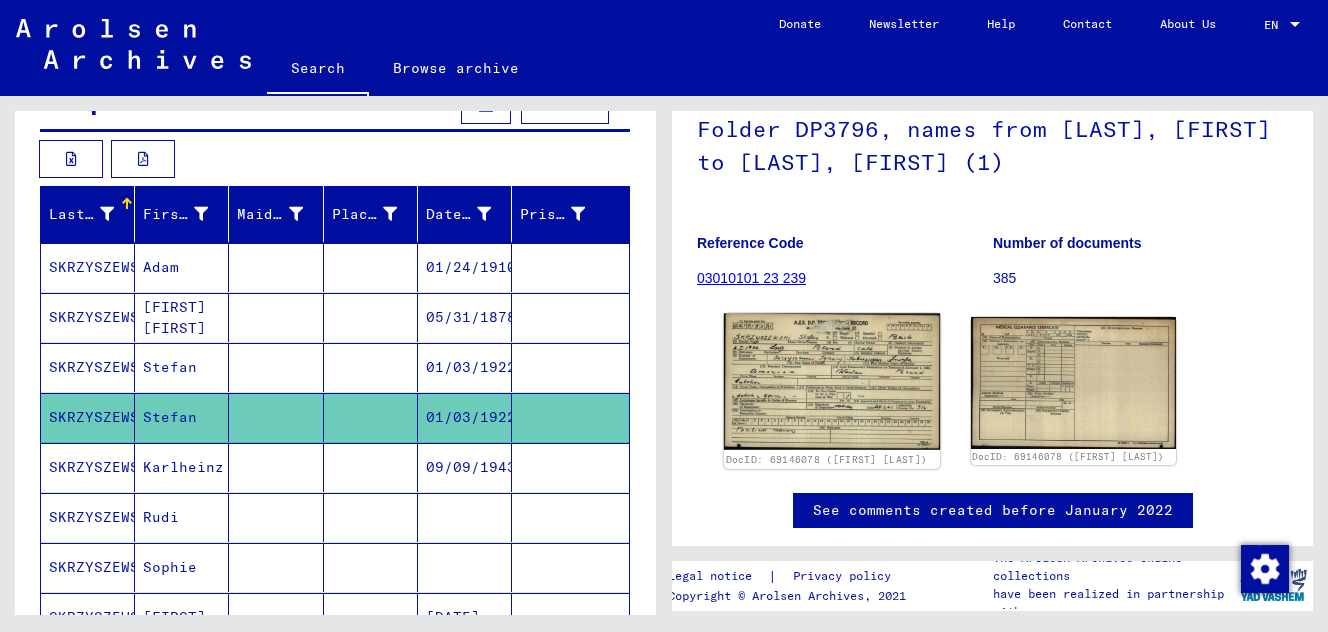click 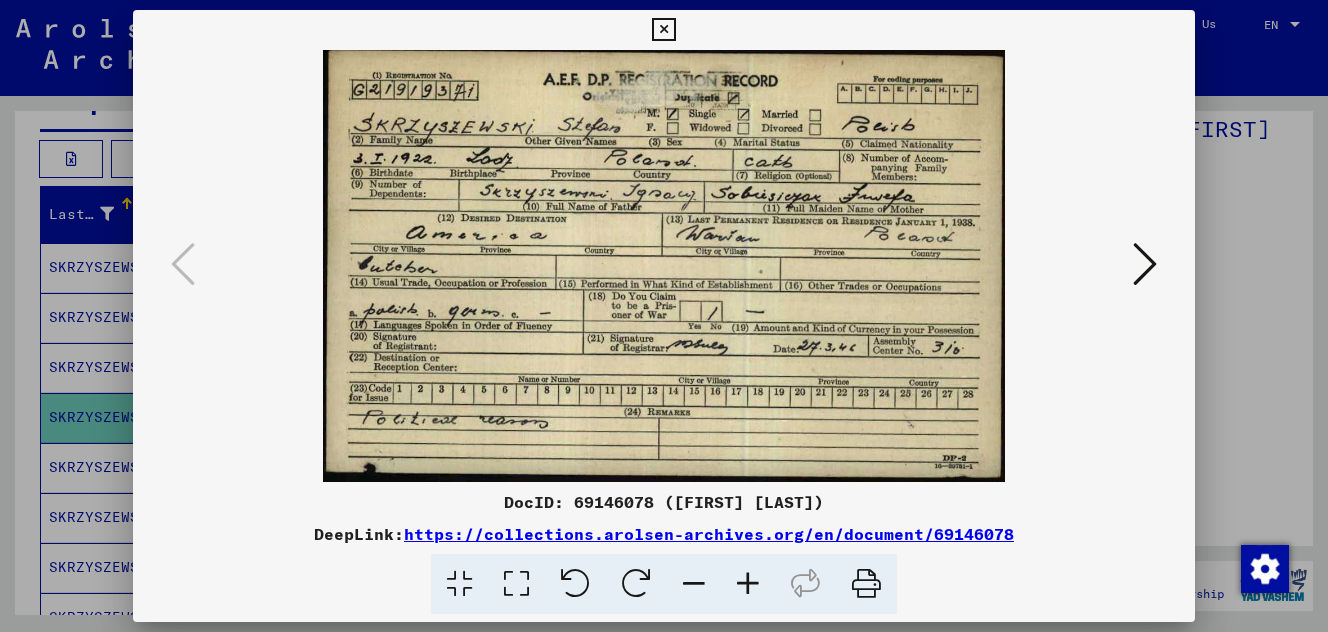 click at bounding box center (663, 30) 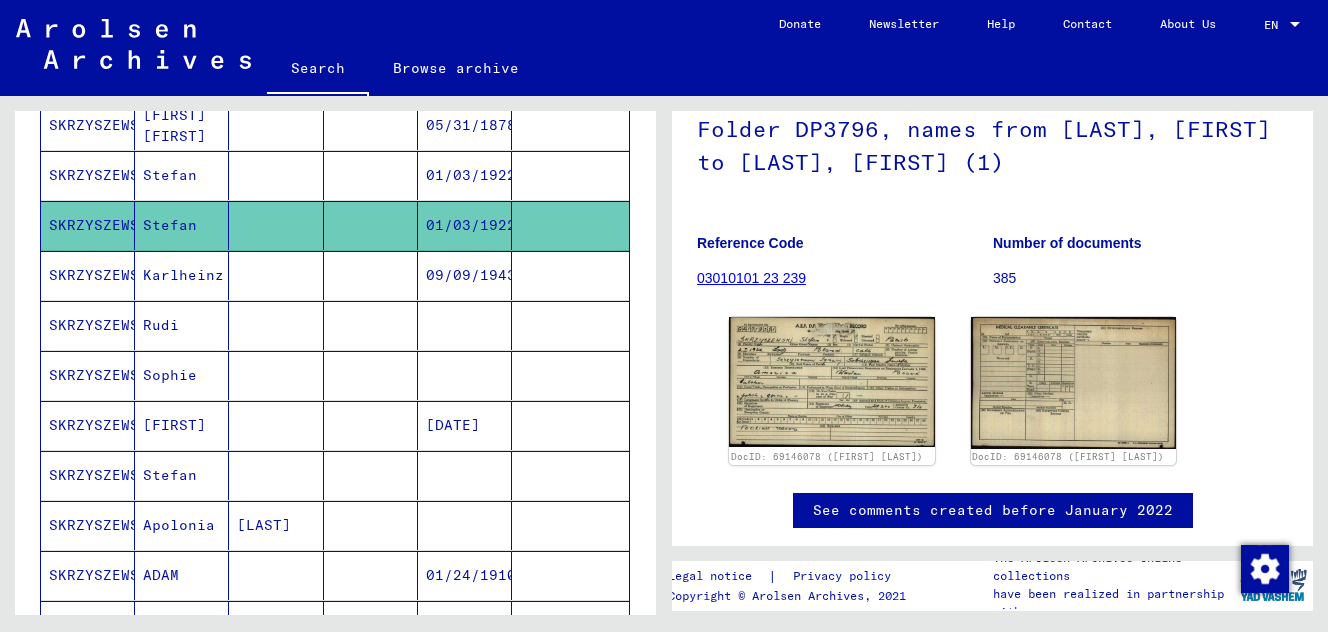 scroll, scrollTop: 414, scrollLeft: 0, axis: vertical 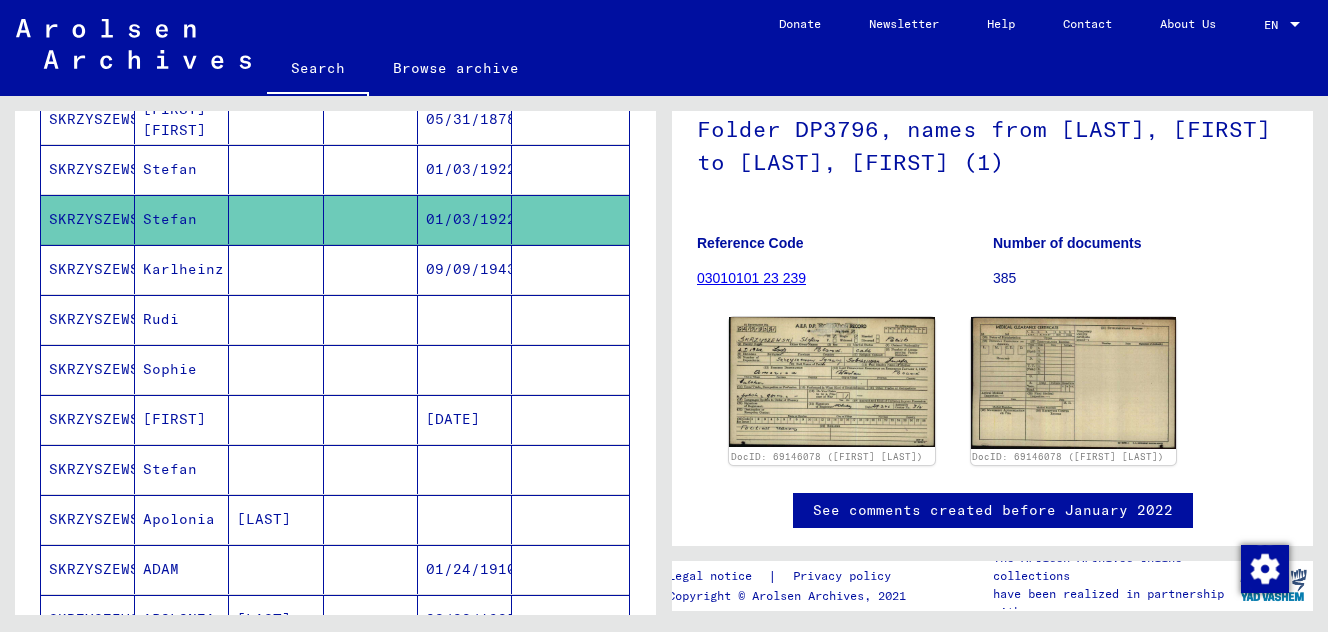 click on "SKRZYSZEWSKI" at bounding box center (88, 519) 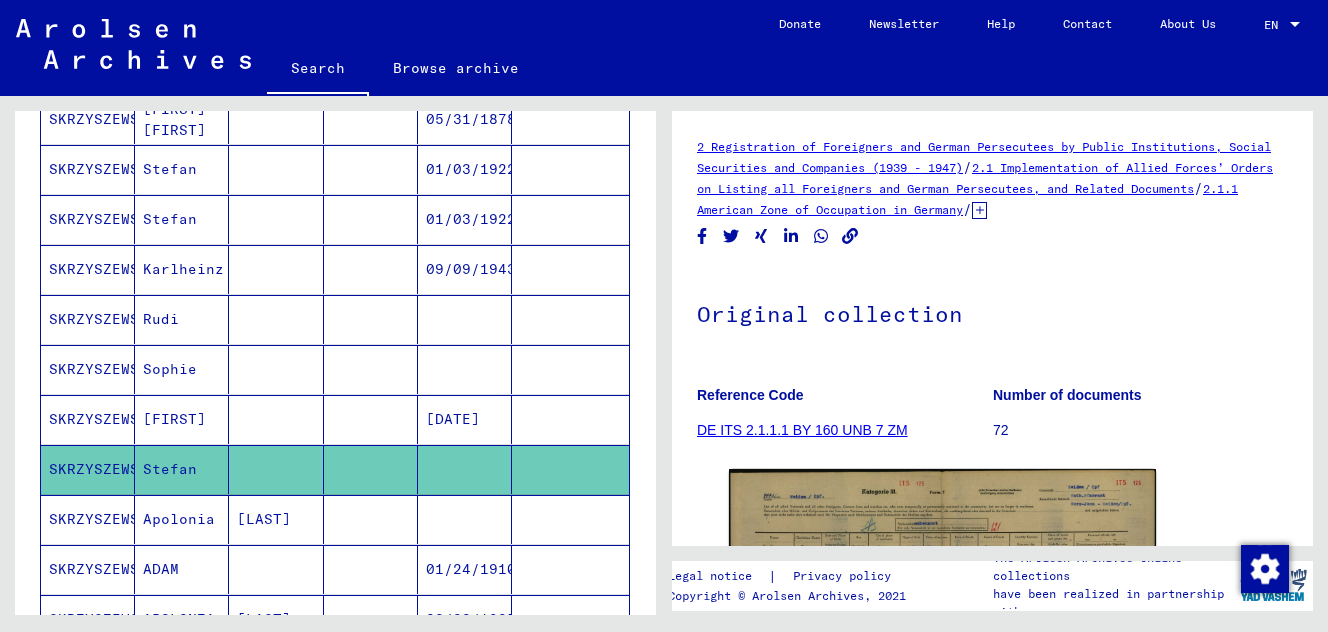 scroll, scrollTop: 0, scrollLeft: 0, axis: both 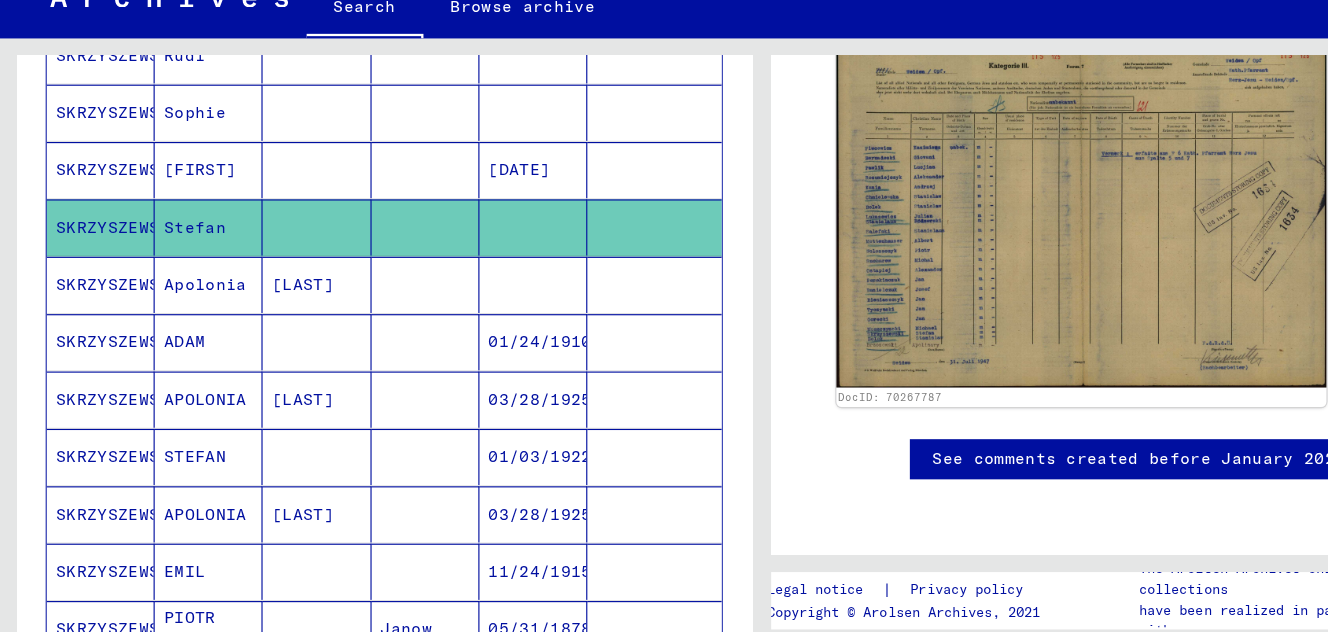 click on "SKRZYSZEWSKI" at bounding box center (88, 510) 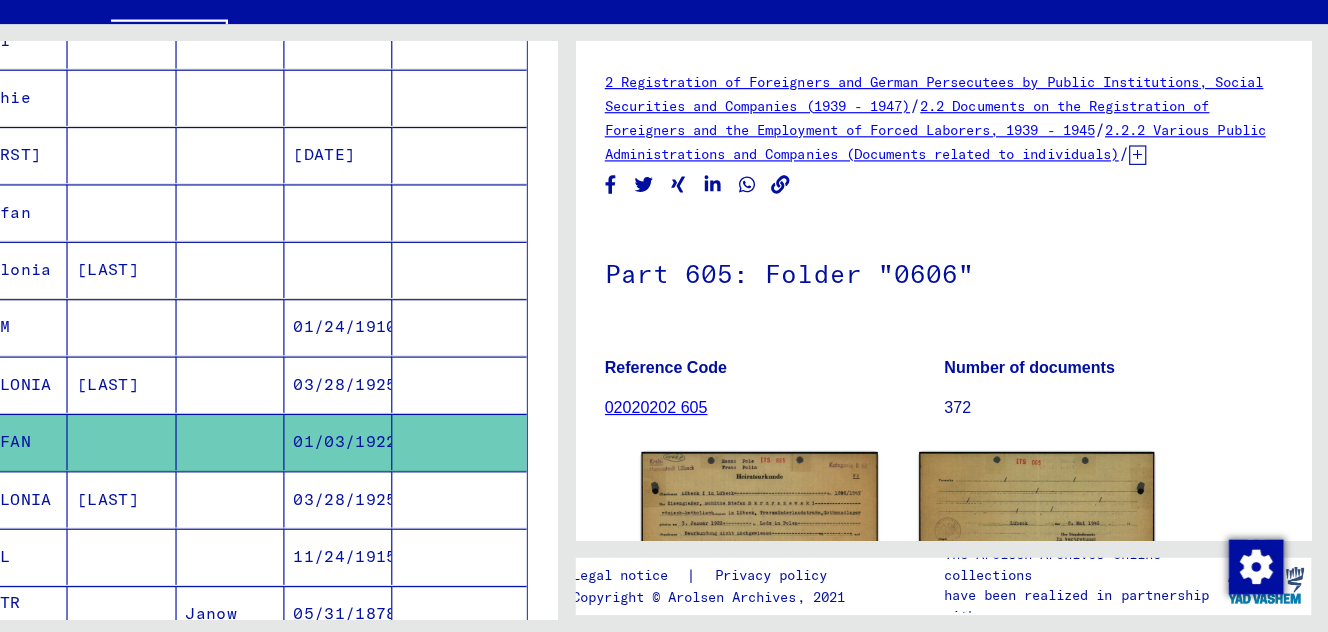scroll, scrollTop: 0, scrollLeft: 0, axis: both 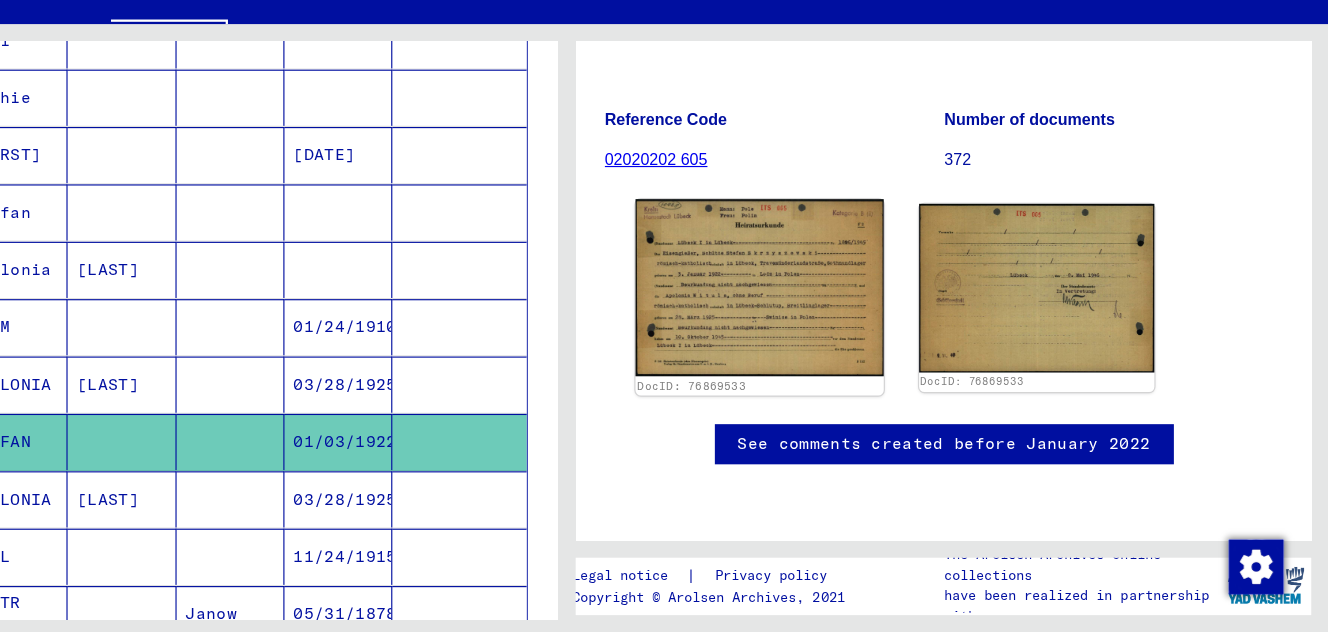 click 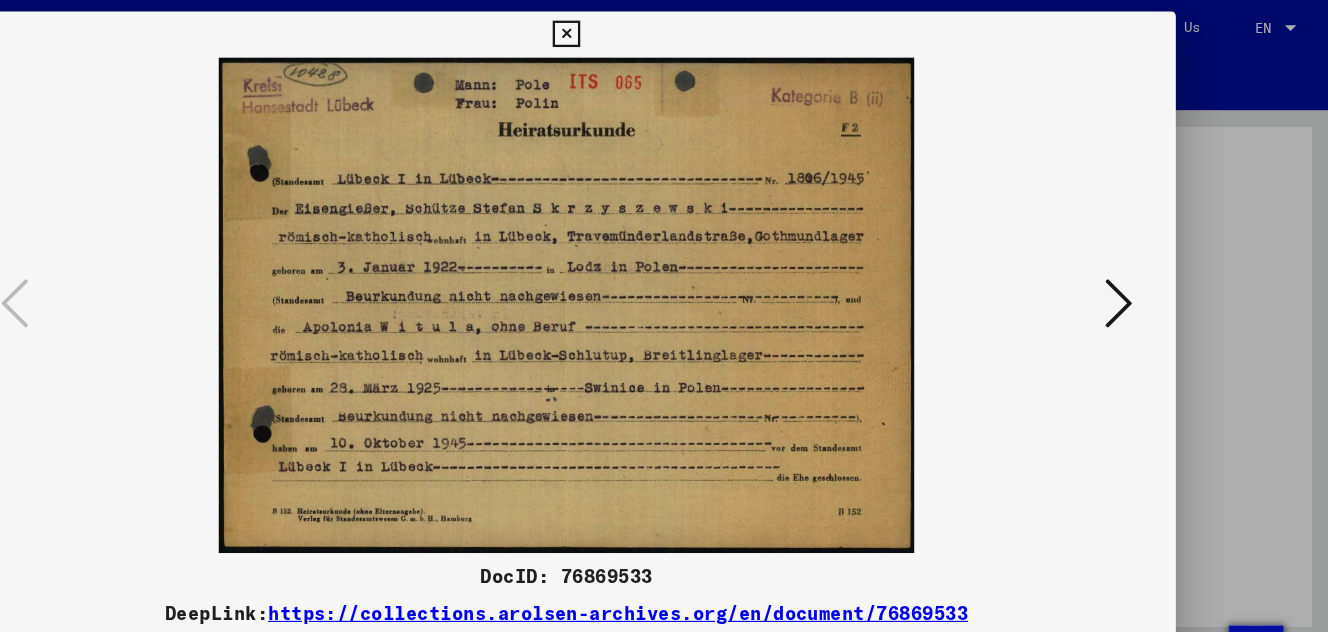 scroll, scrollTop: 0, scrollLeft: 0, axis: both 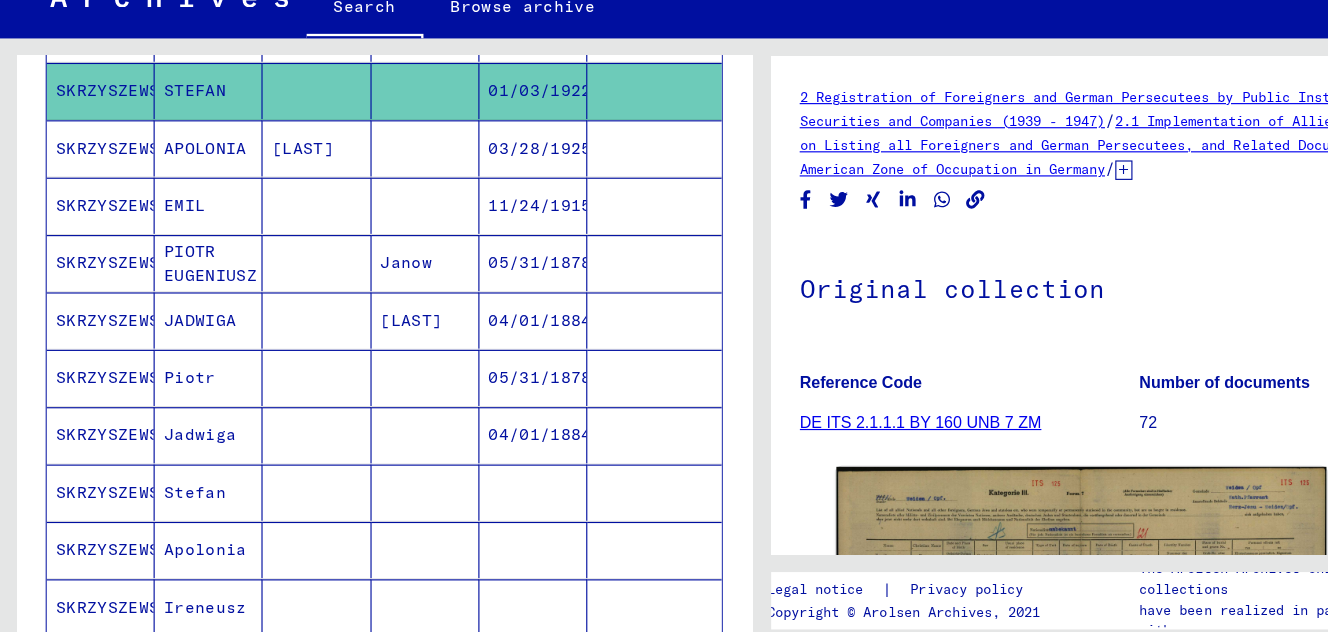 click on "SKRZYSZEWSKI" at bounding box center [88, 541] 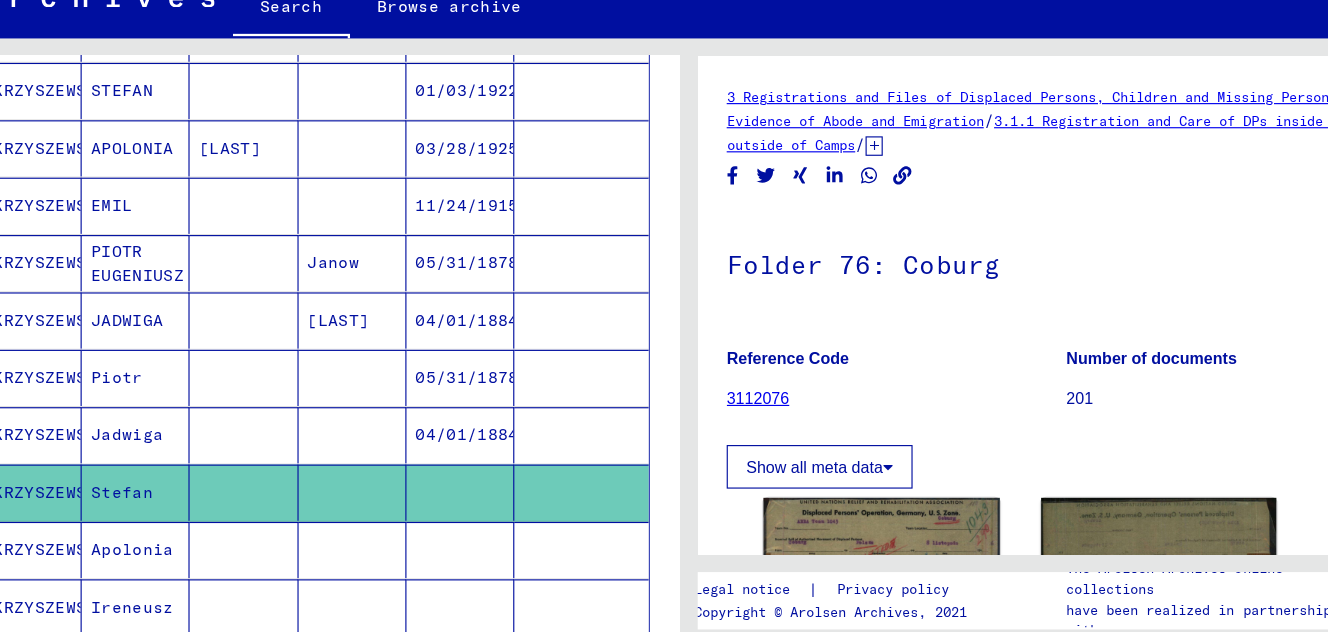 scroll, scrollTop: 0, scrollLeft: 0, axis: both 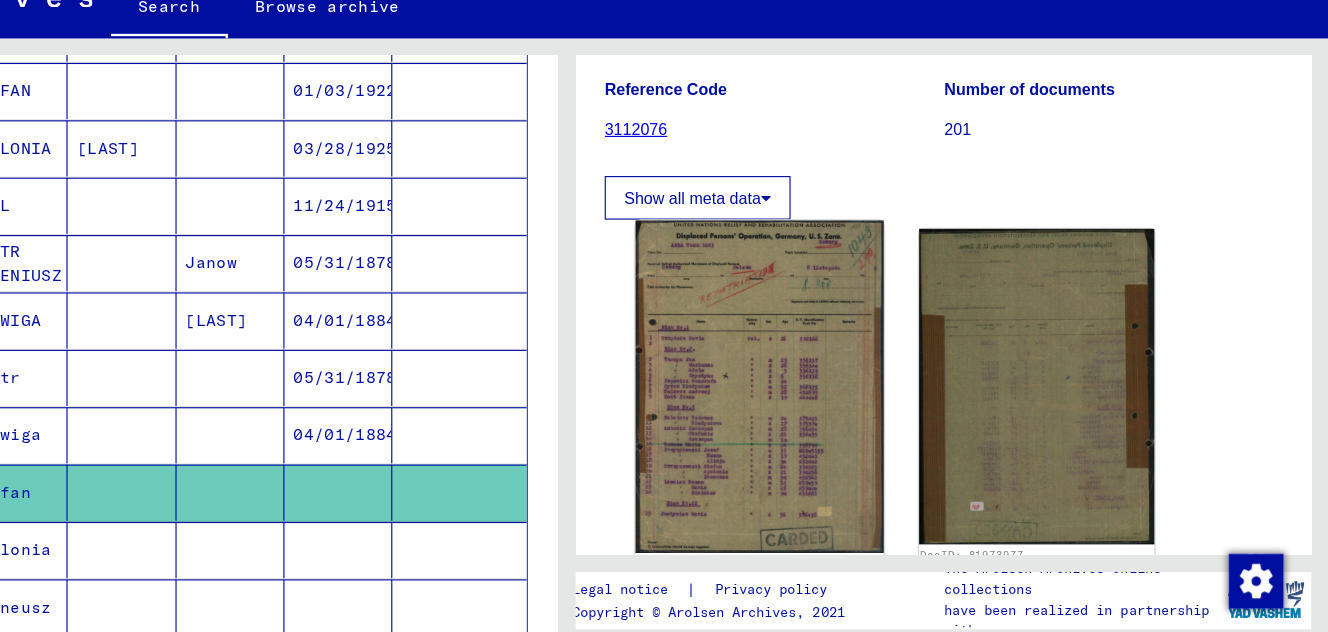 click 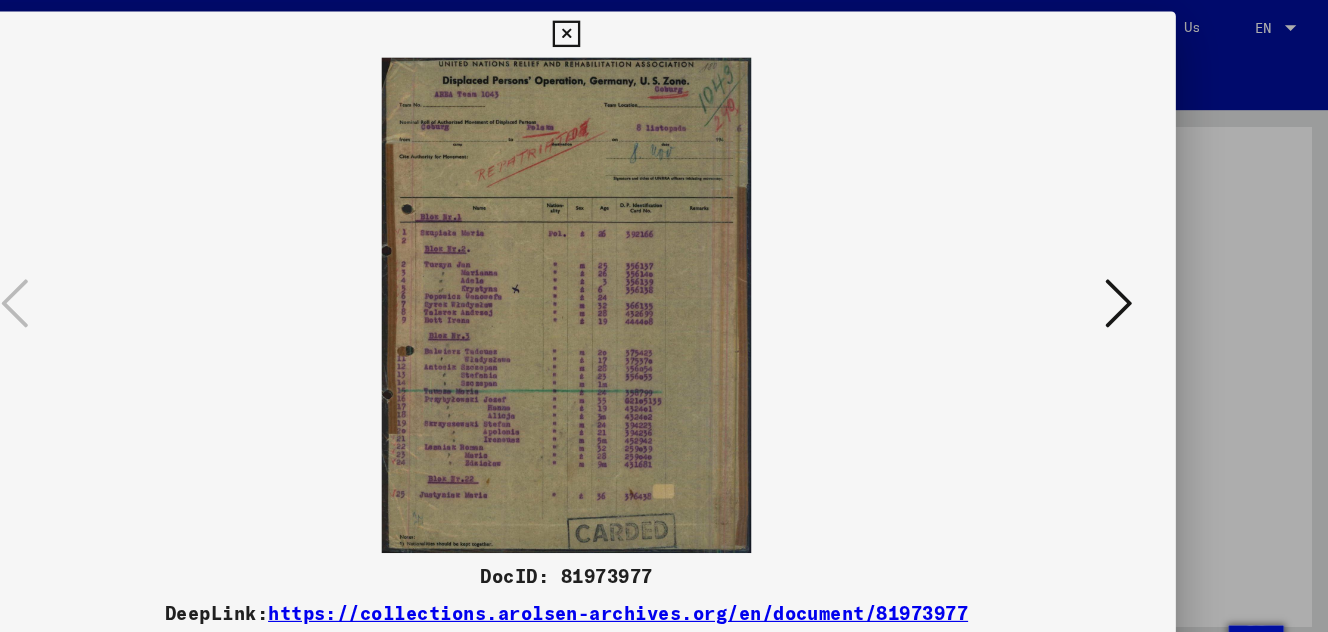 scroll, scrollTop: 0, scrollLeft: 0, axis: both 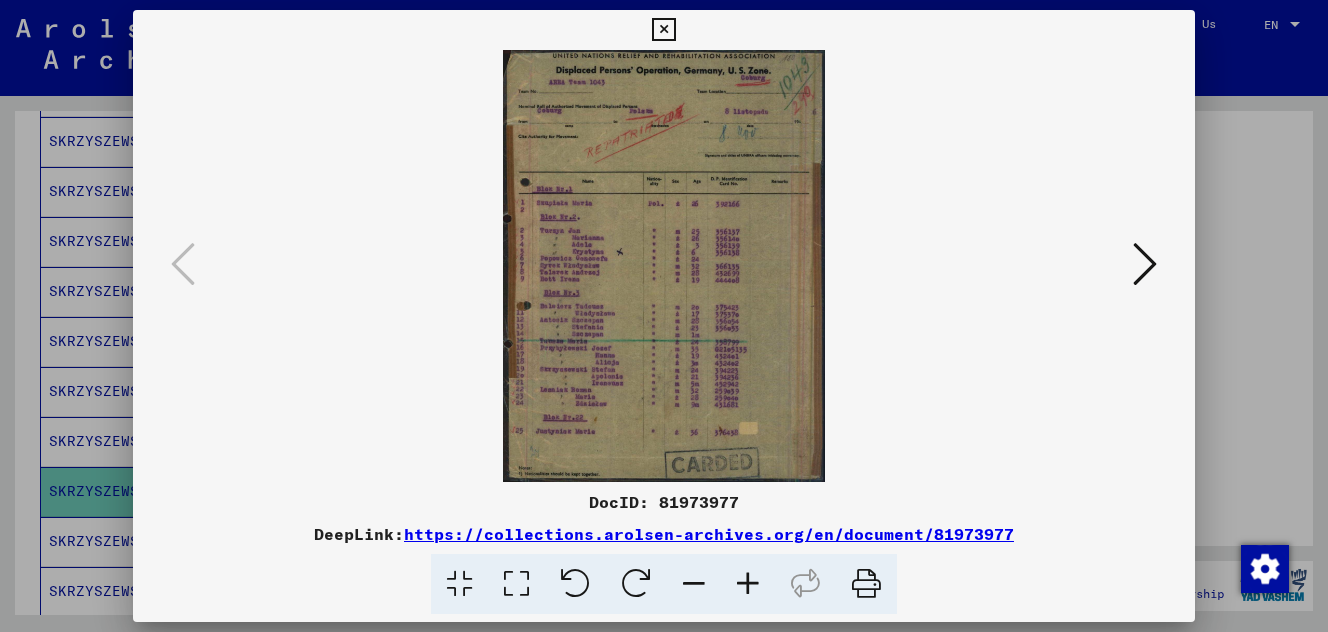 type 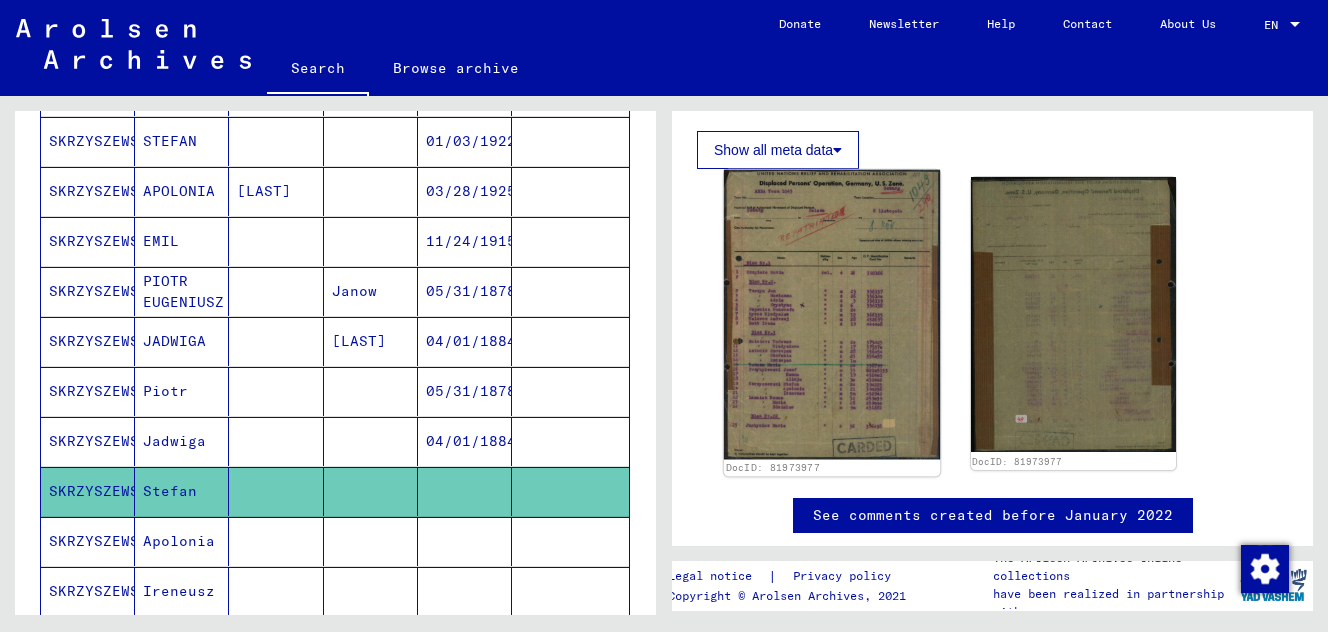 scroll, scrollTop: 303, scrollLeft: 0, axis: vertical 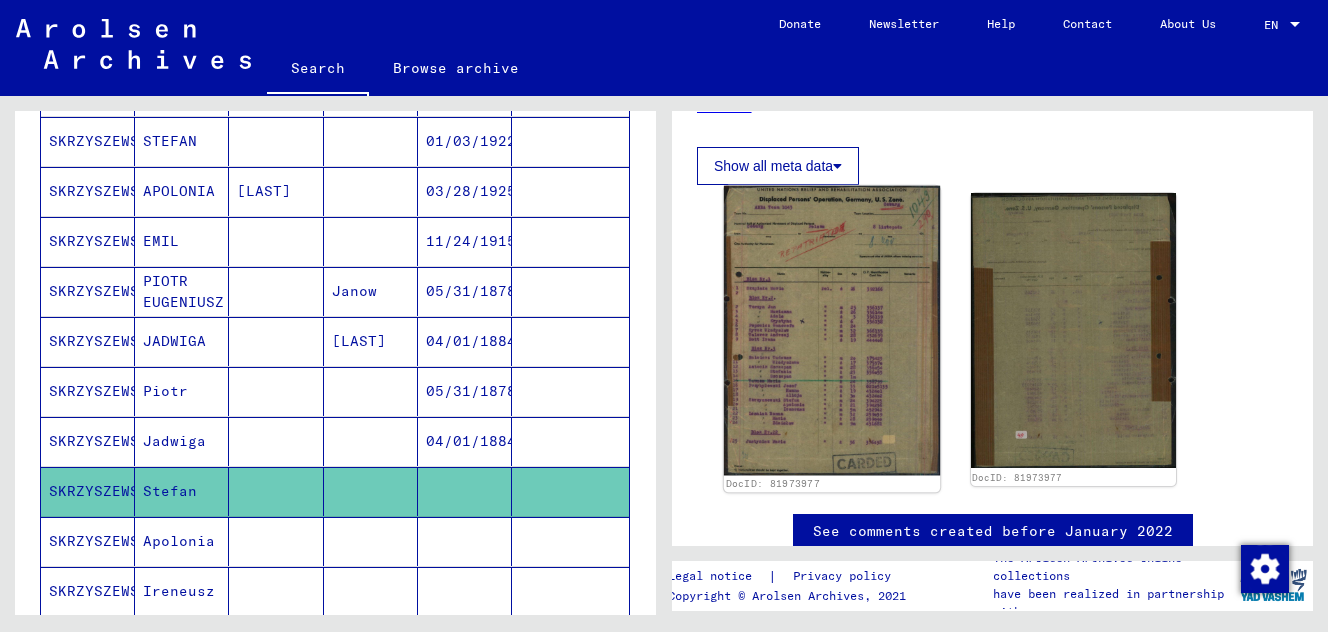 click 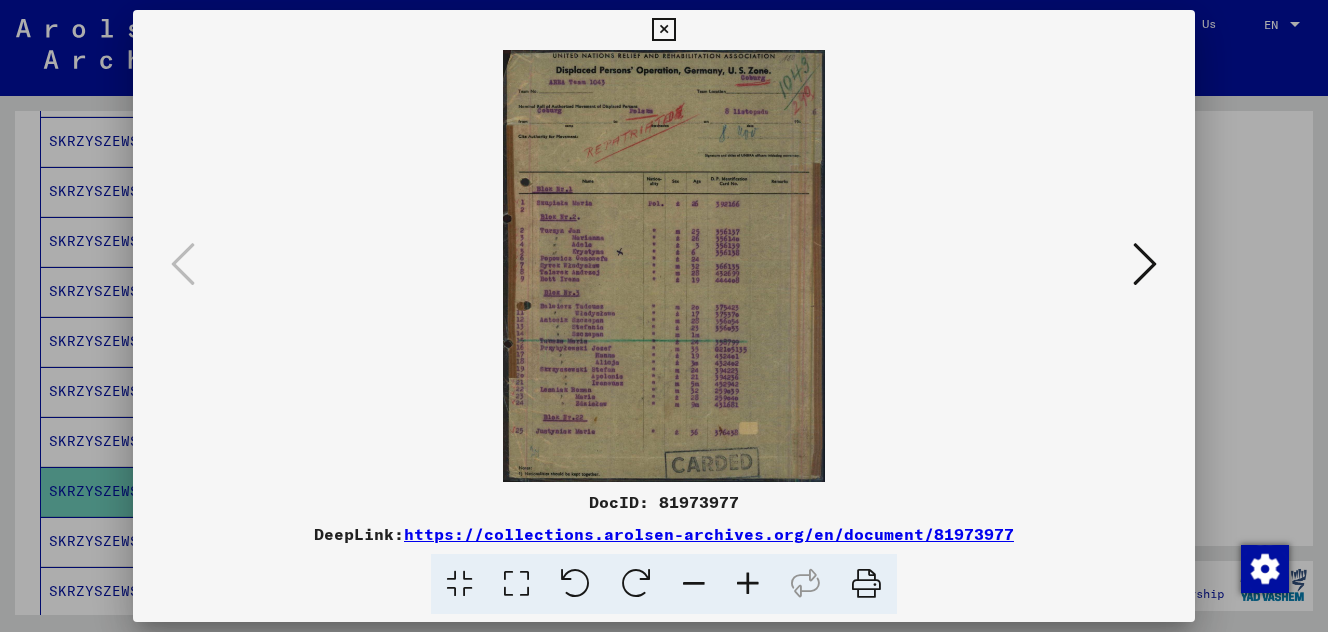 type 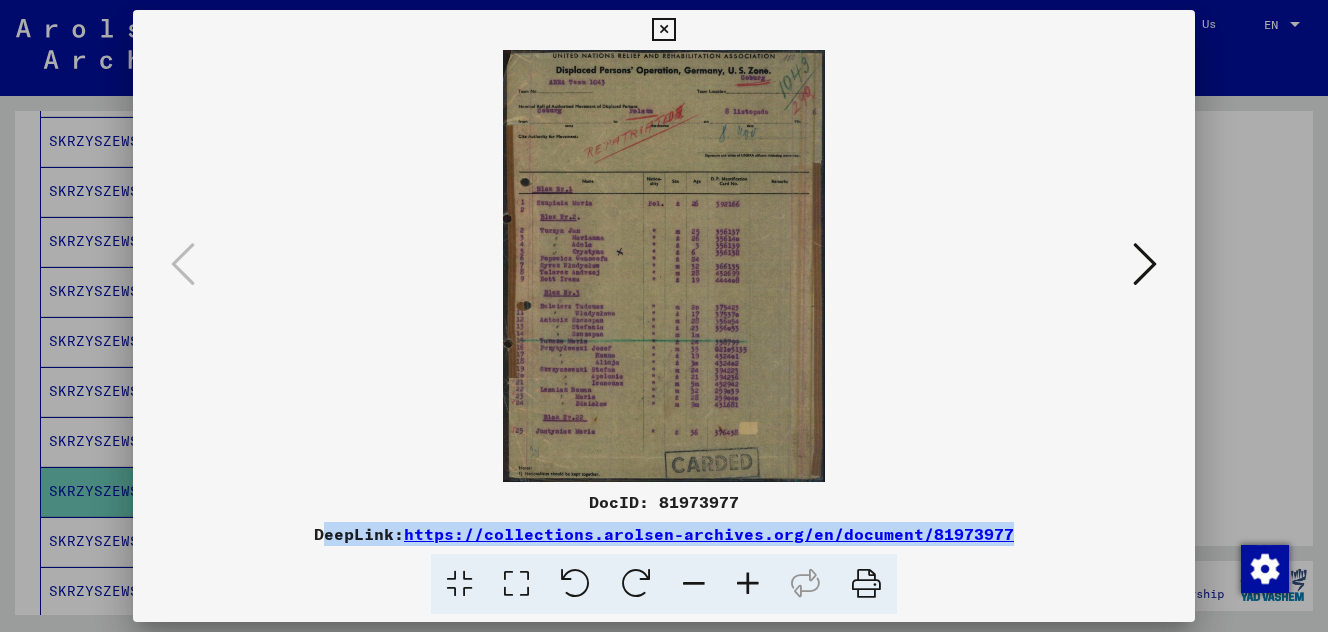 drag, startPoint x: 313, startPoint y: 533, endPoint x: 604, endPoint y: 560, distance: 292.24988 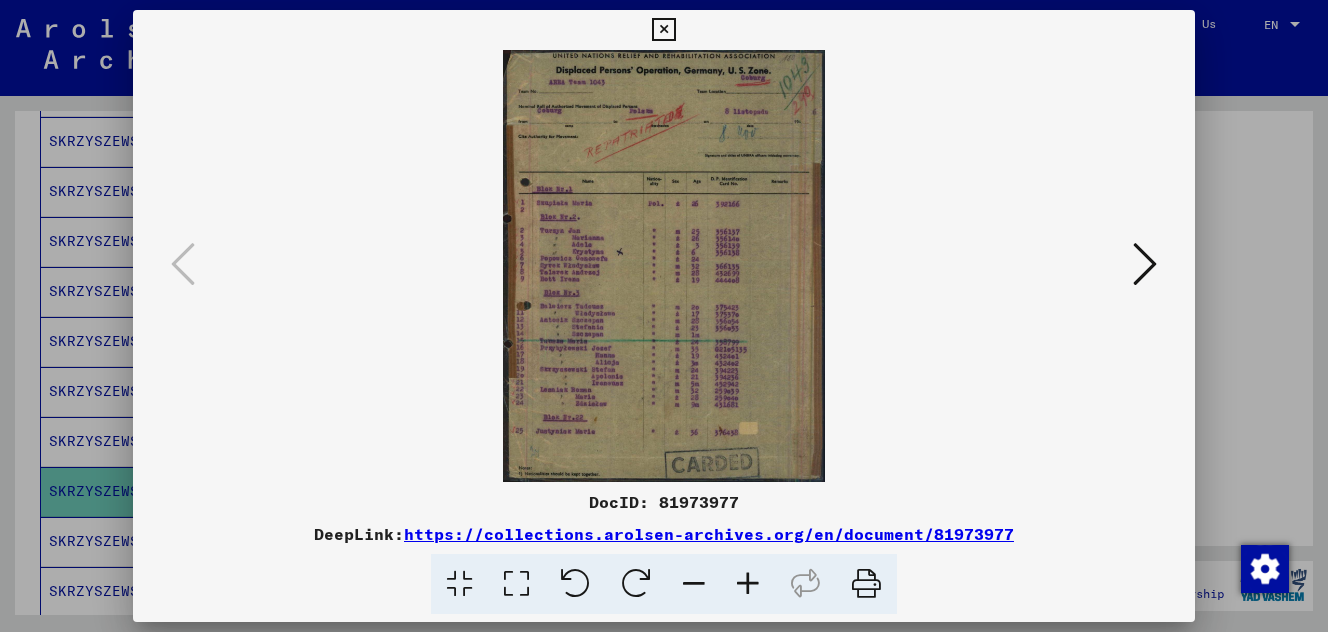 click at bounding box center (664, 316) 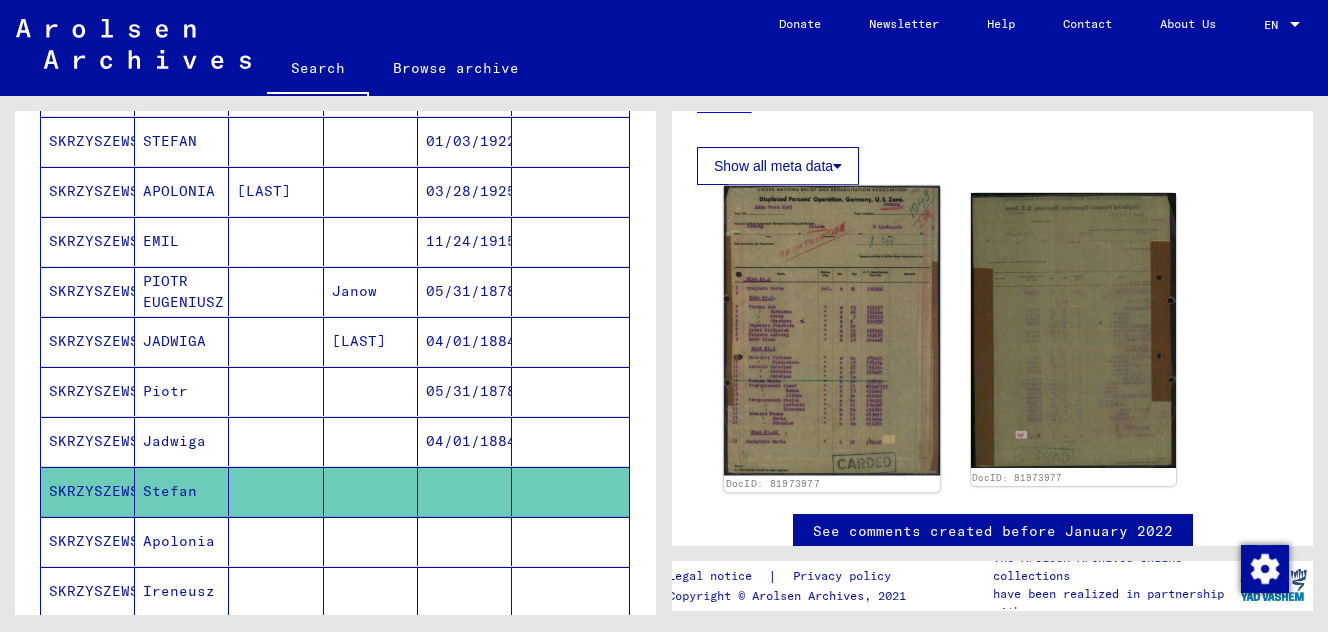 click 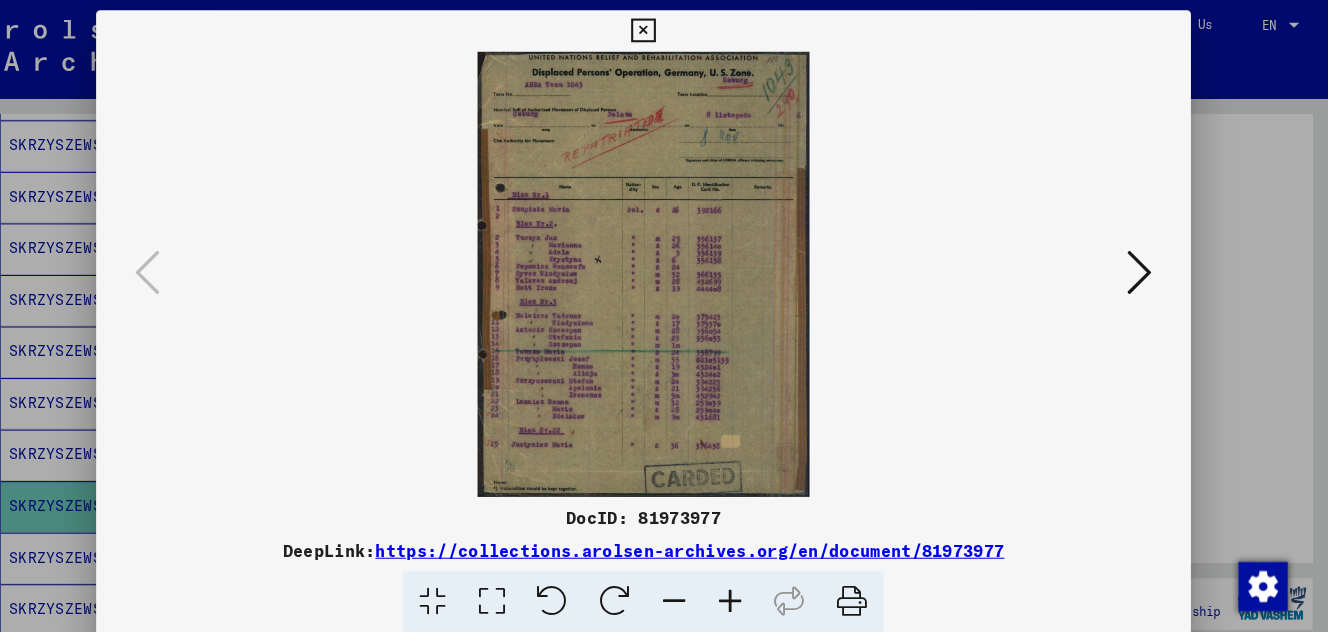 scroll, scrollTop: 0, scrollLeft: 0, axis: both 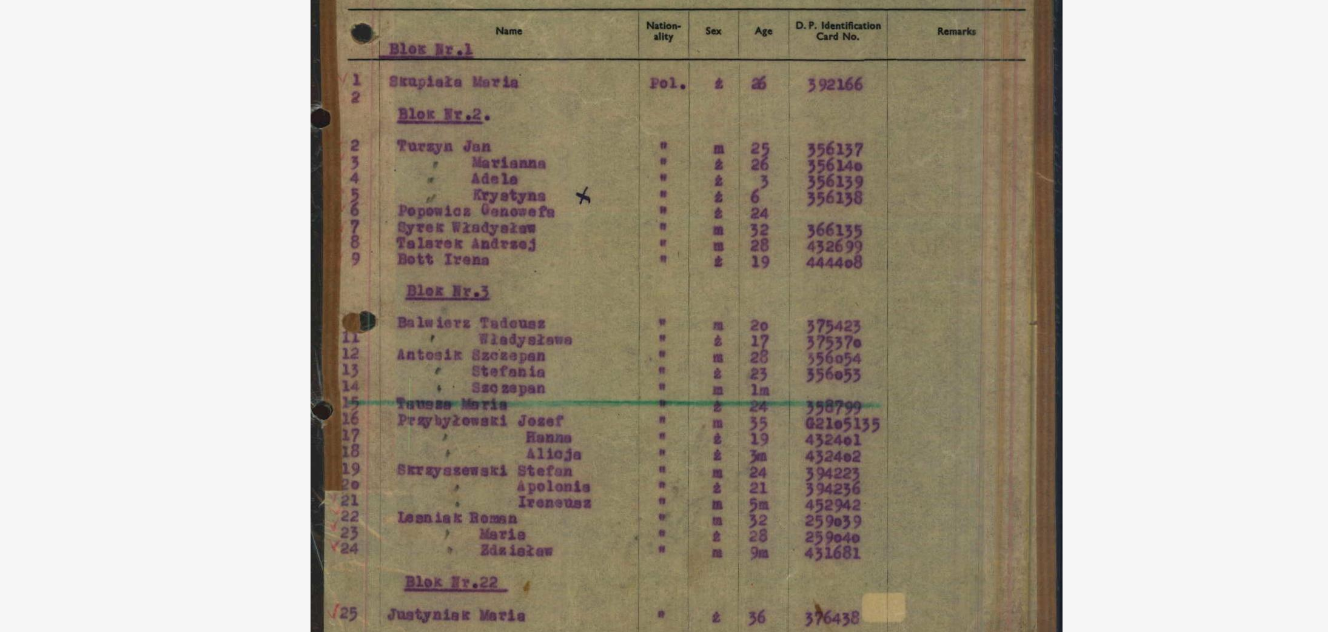 click at bounding box center (664, 266) 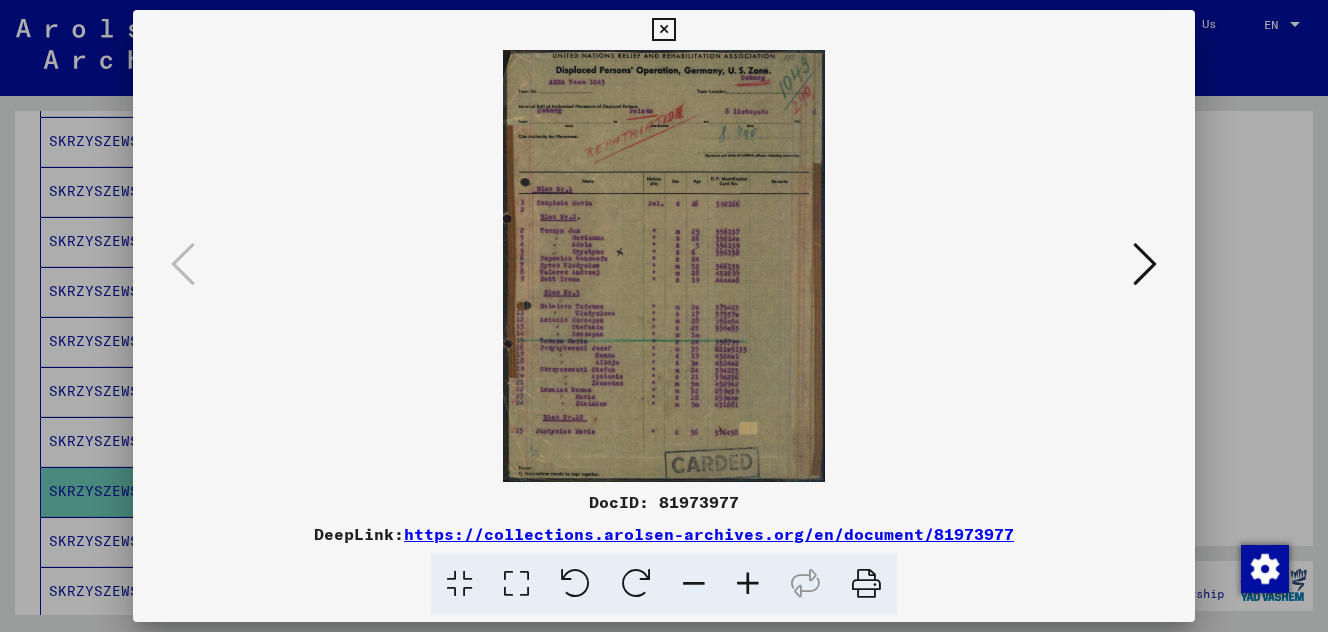 click at bounding box center (1145, 264) 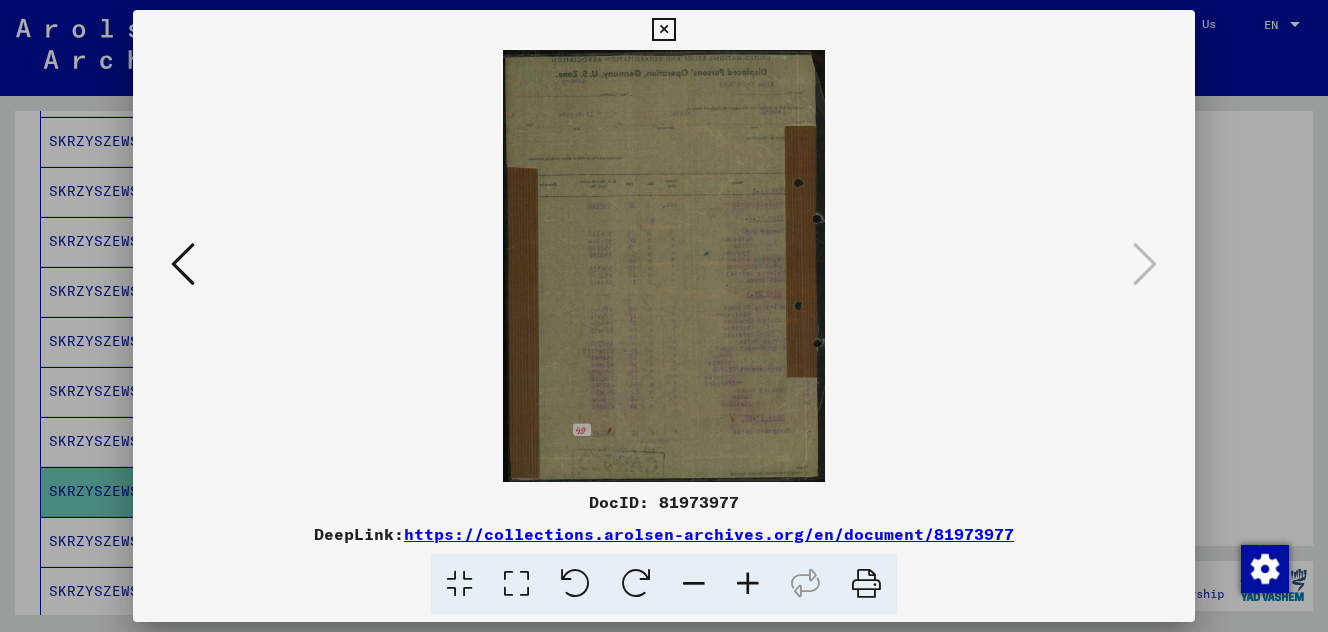 click at bounding box center (664, 266) 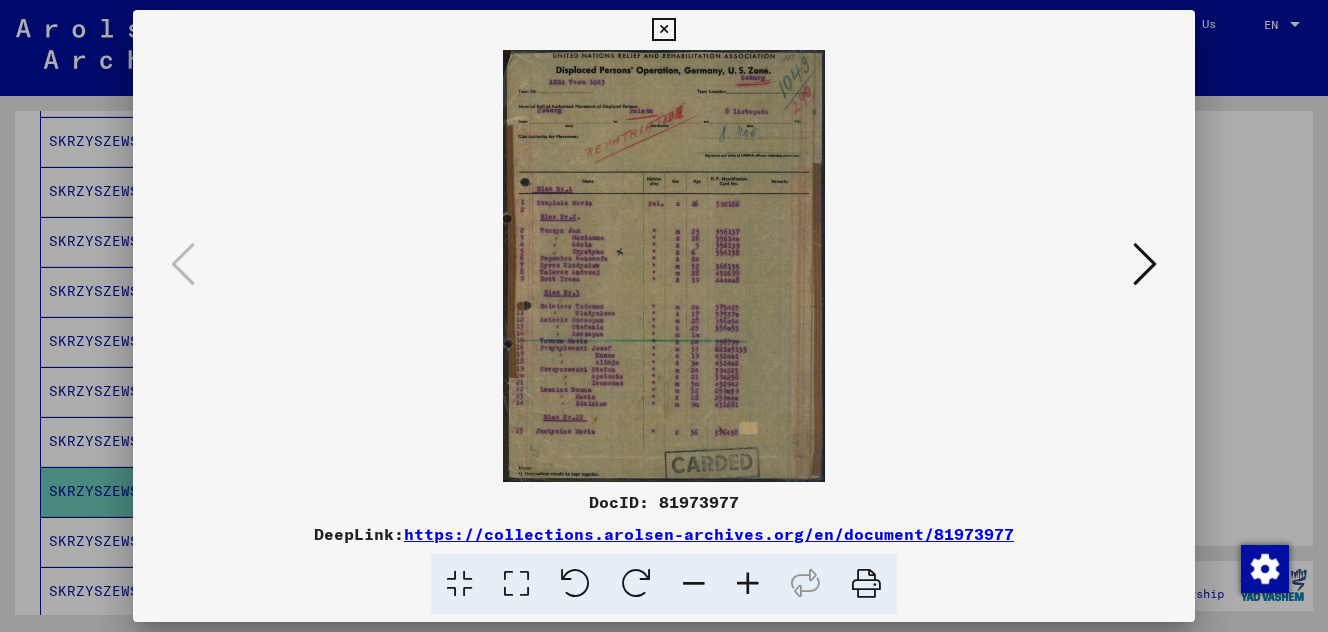 click at bounding box center [664, 316] 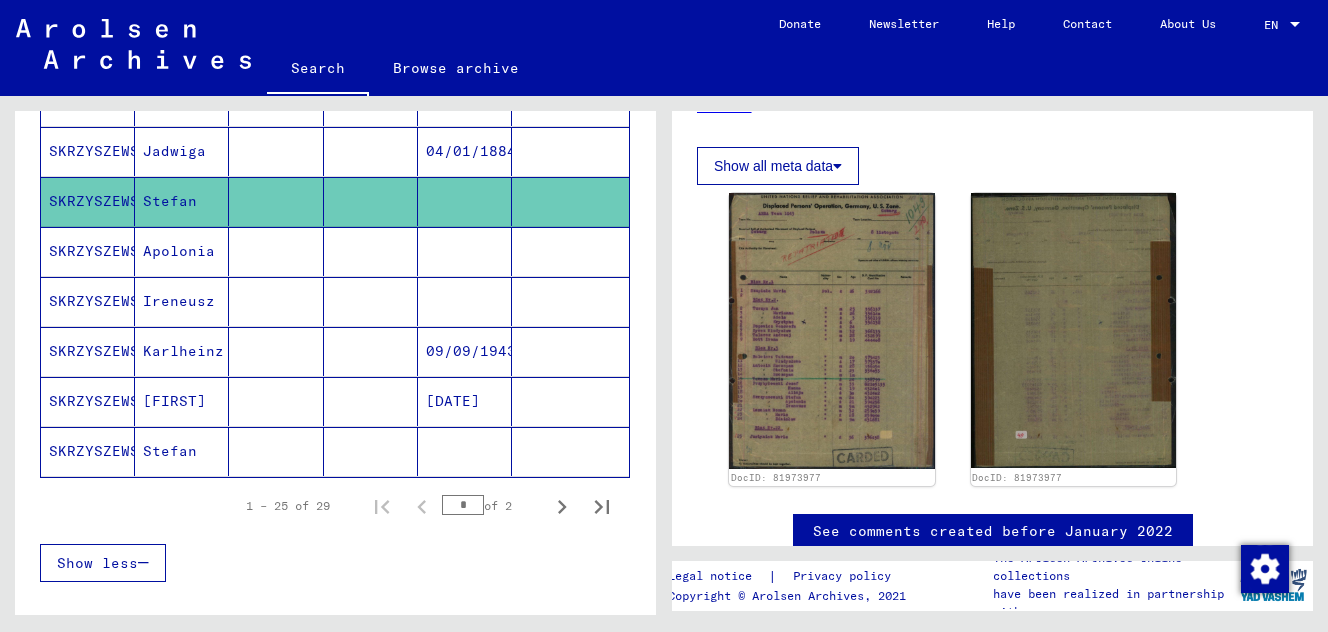 scroll, scrollTop: 1235, scrollLeft: 0, axis: vertical 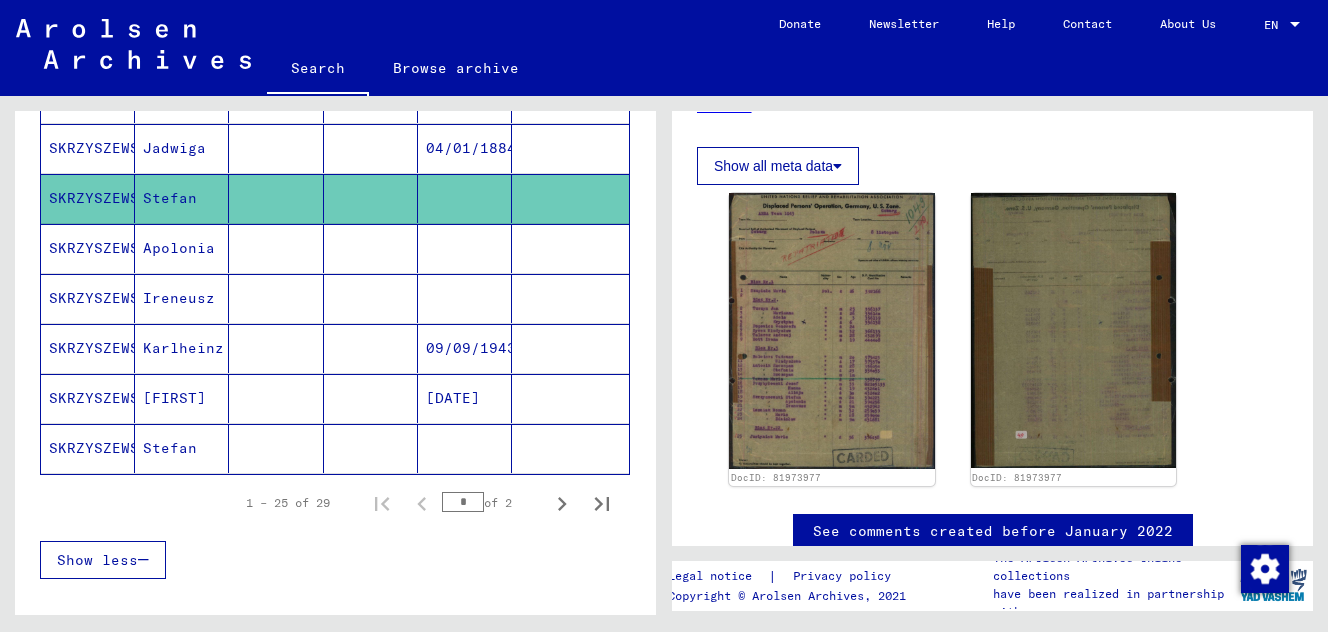 click on "SKRZYSZEWSKI" 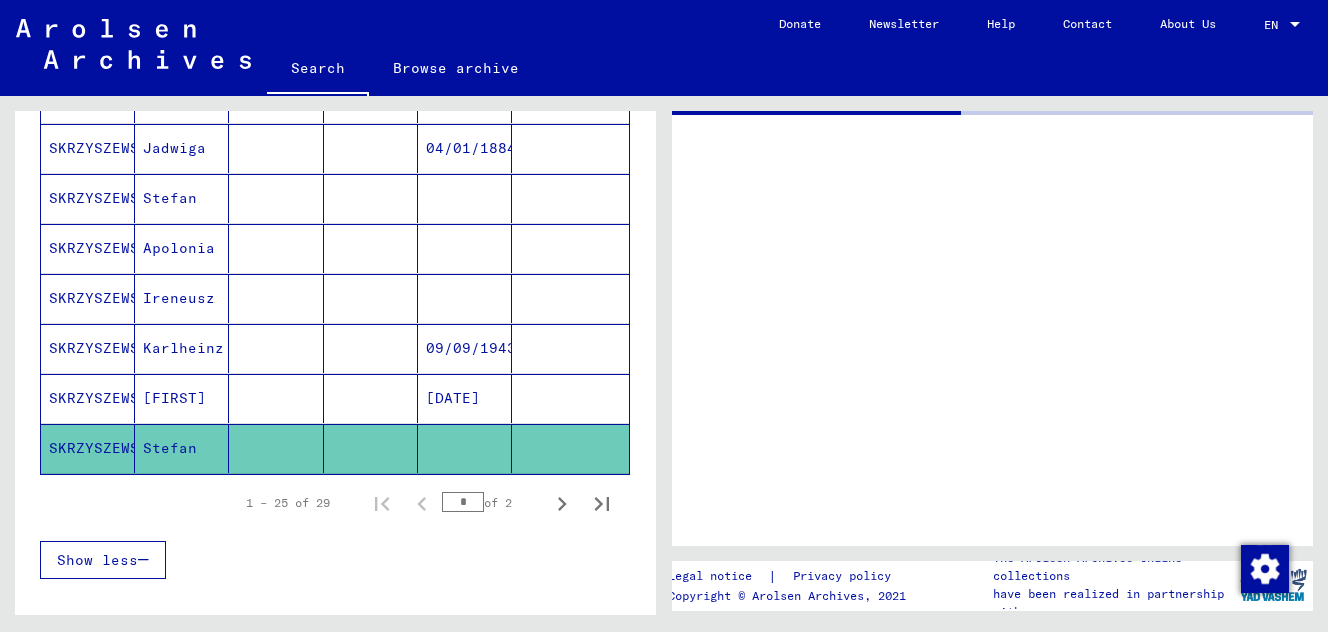scroll, scrollTop: 0, scrollLeft: 0, axis: both 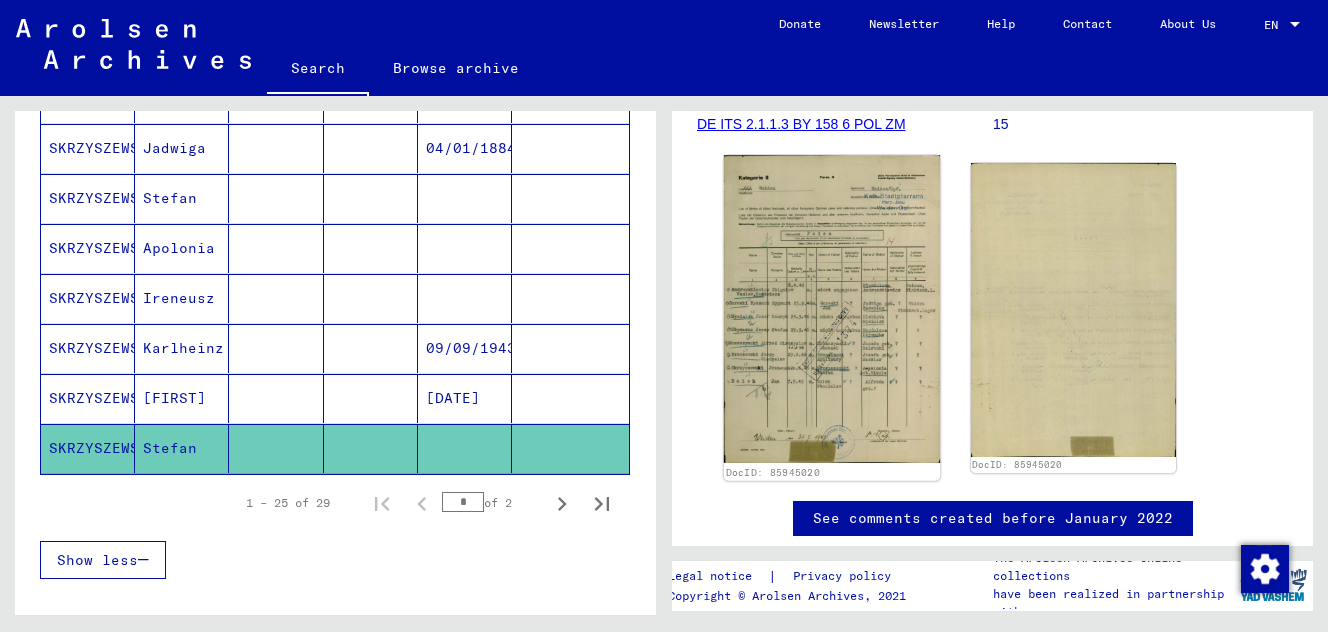 click 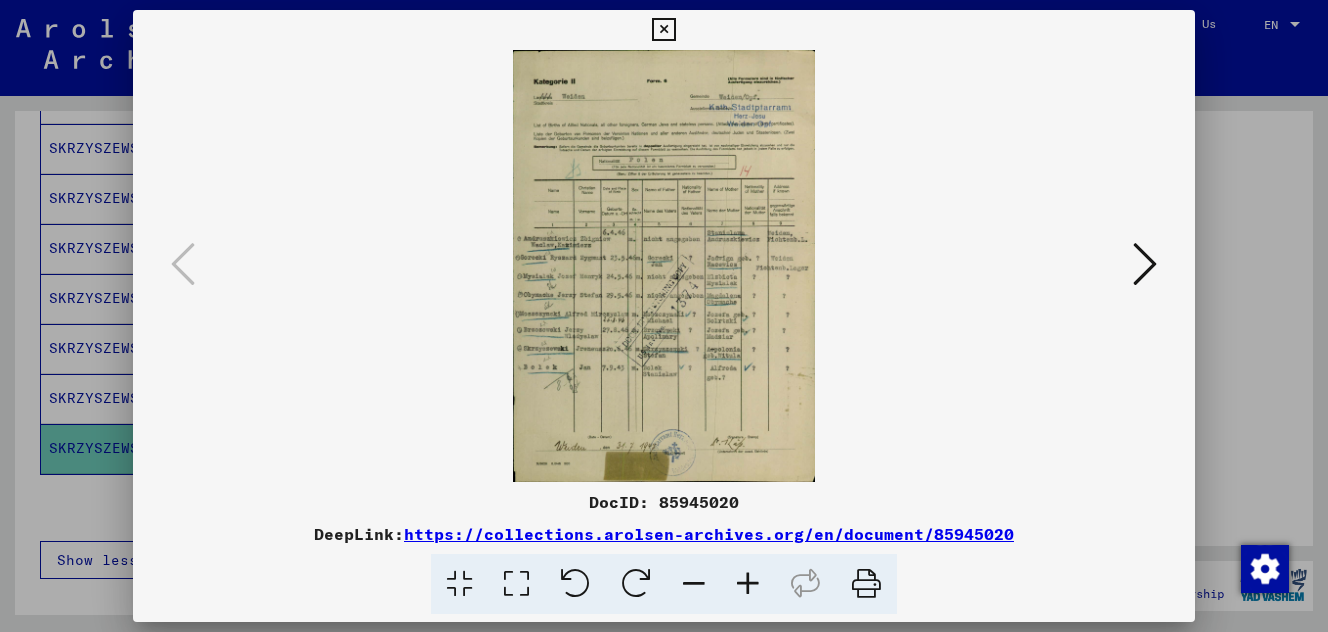 drag, startPoint x: 286, startPoint y: 127, endPoint x: 109, endPoint y: 134, distance: 177.13837 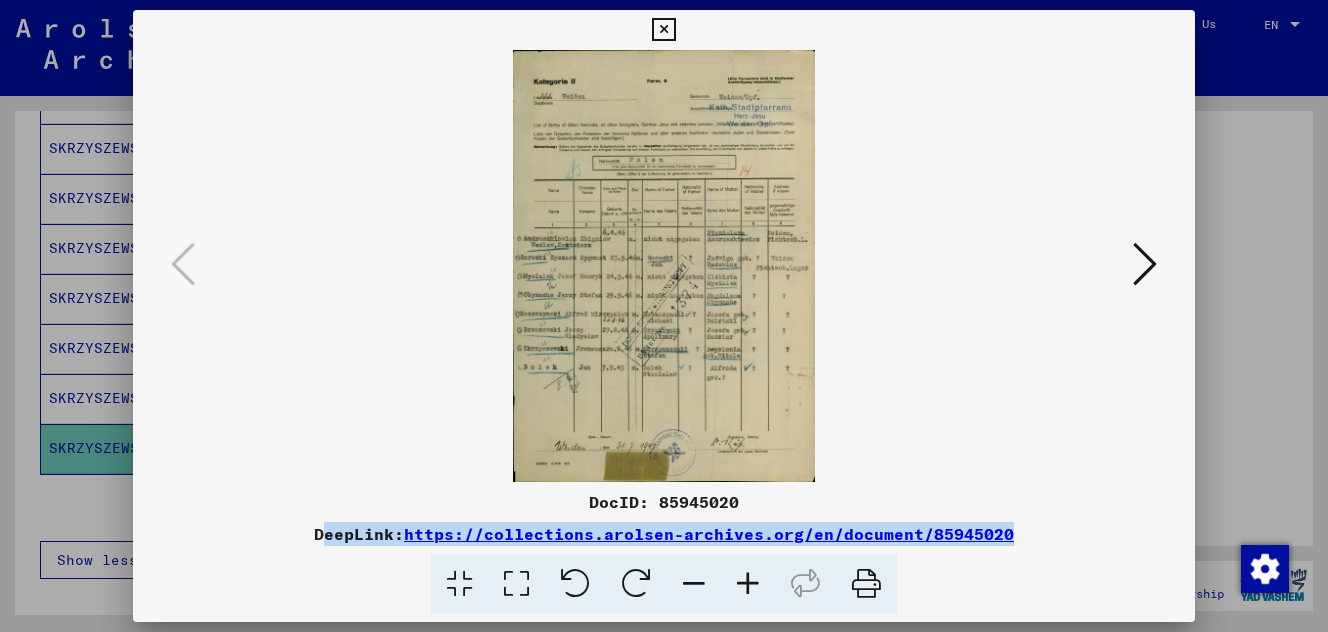 drag, startPoint x: 312, startPoint y: 535, endPoint x: 625, endPoint y: 546, distance: 313.19324 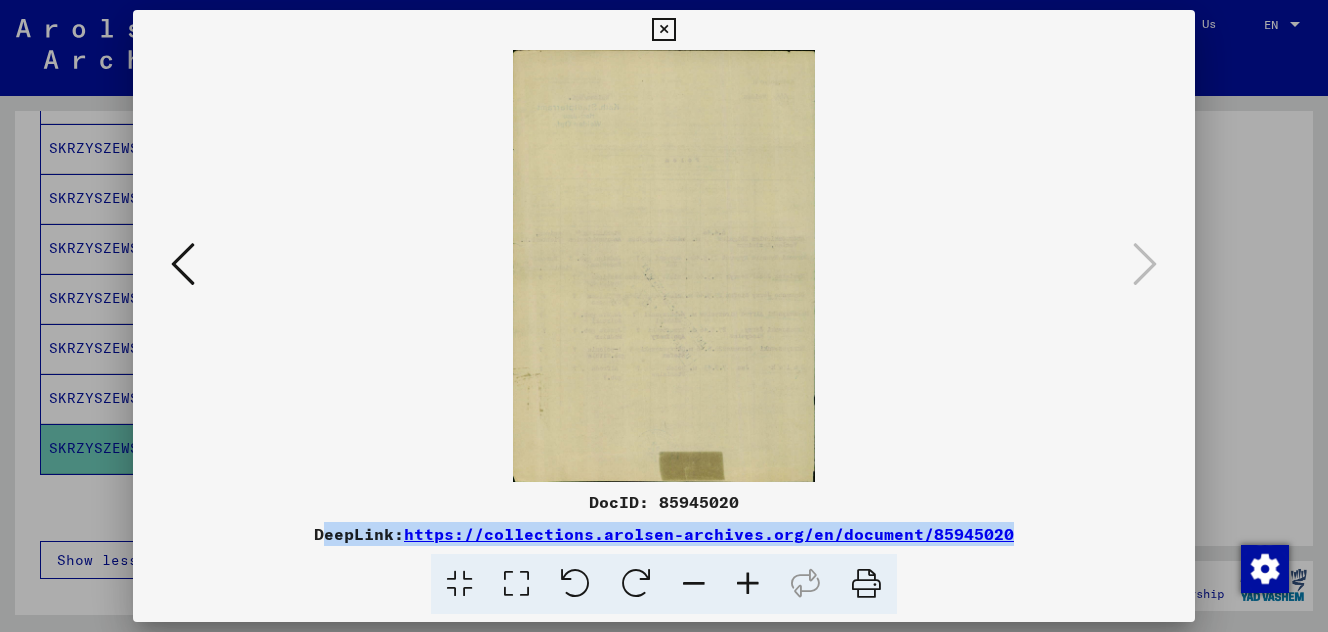 click at bounding box center (183, 264) 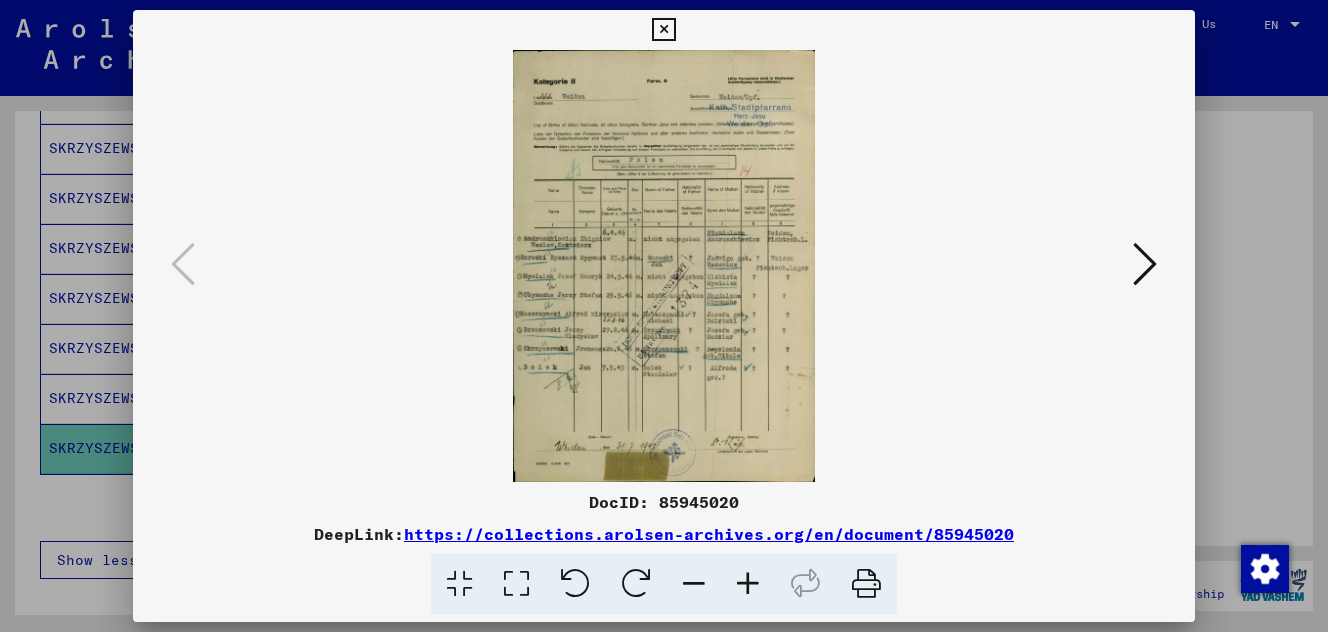 click at bounding box center [664, 316] 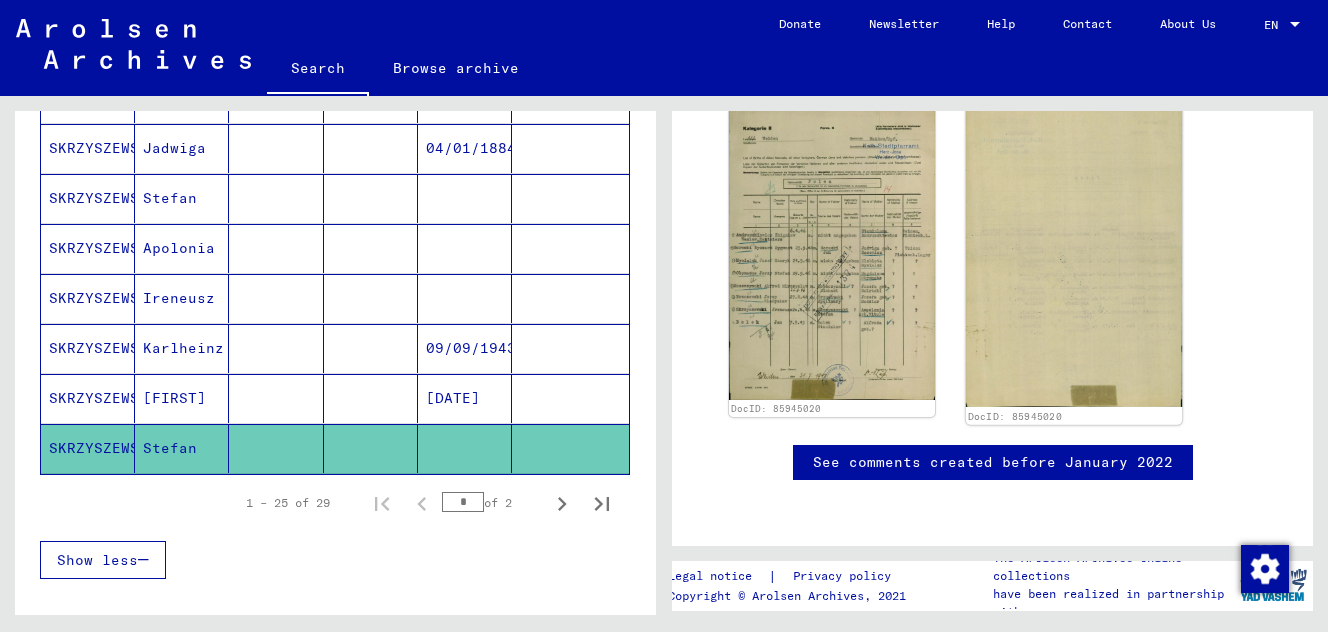 scroll, scrollTop: 810, scrollLeft: 0, axis: vertical 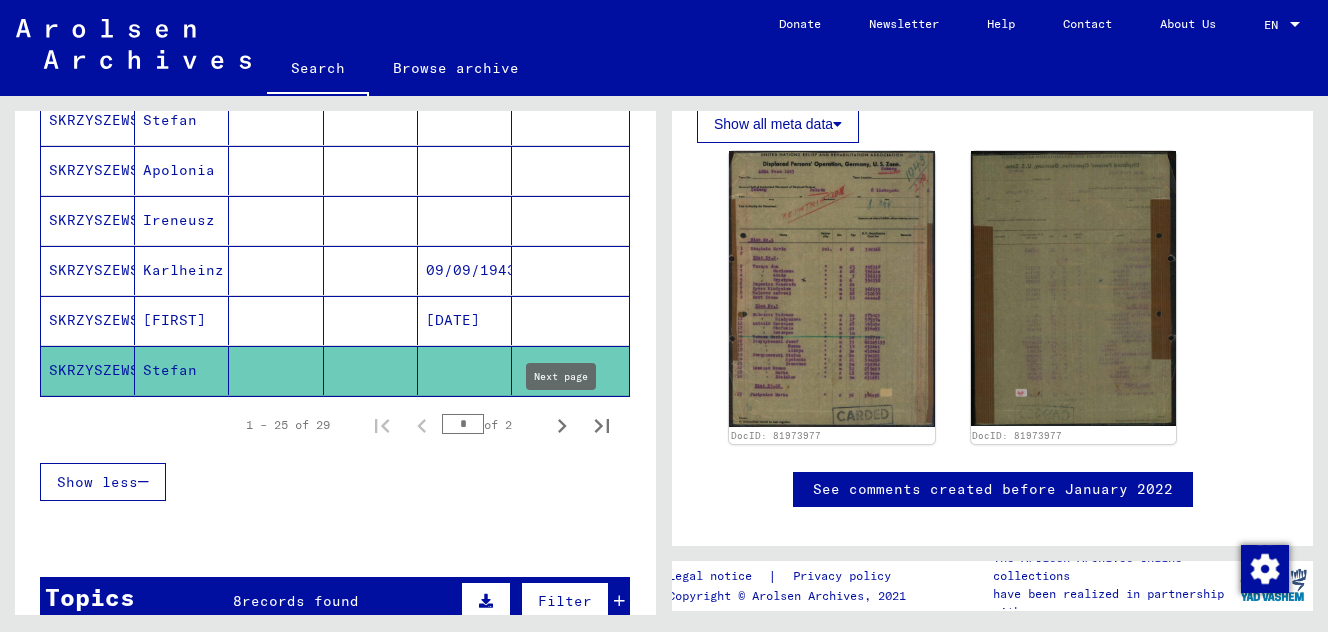 click 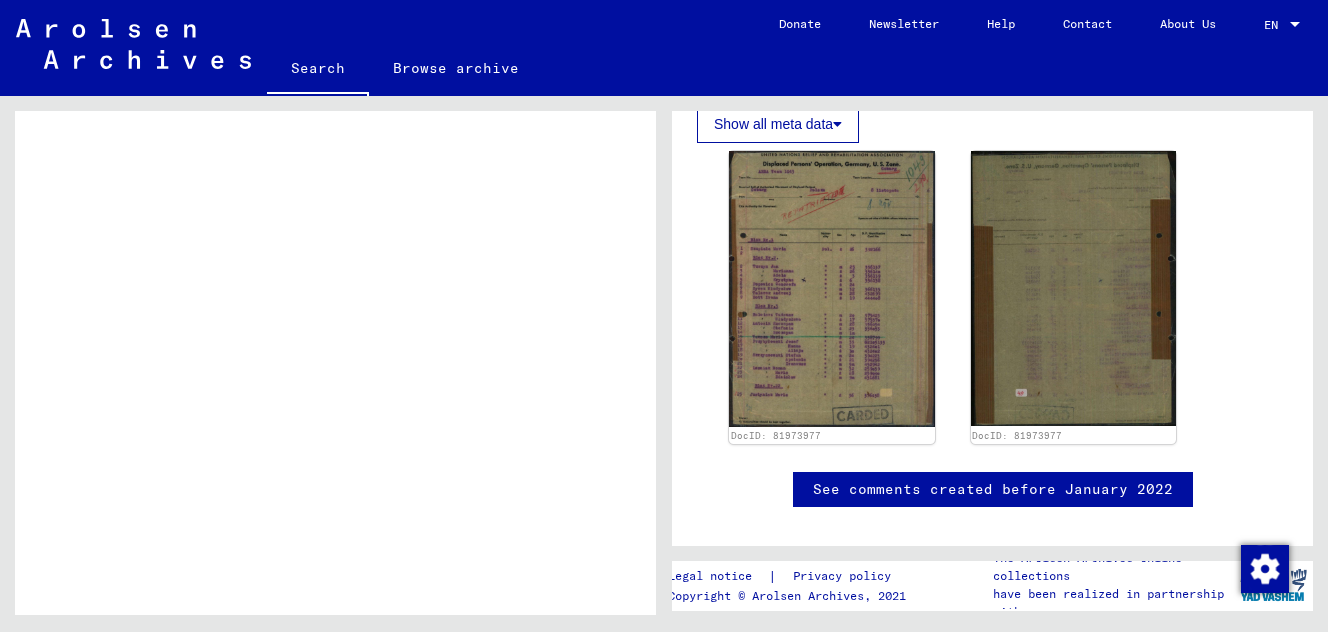 scroll, scrollTop: 815, scrollLeft: 0, axis: vertical 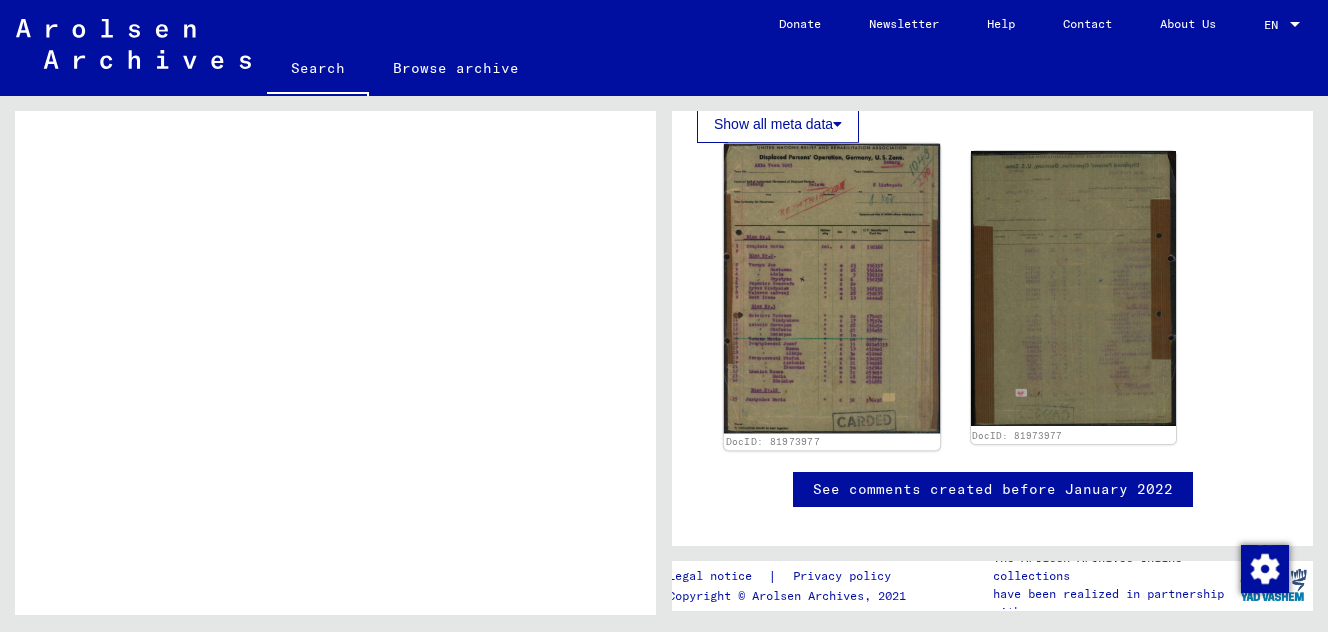 click 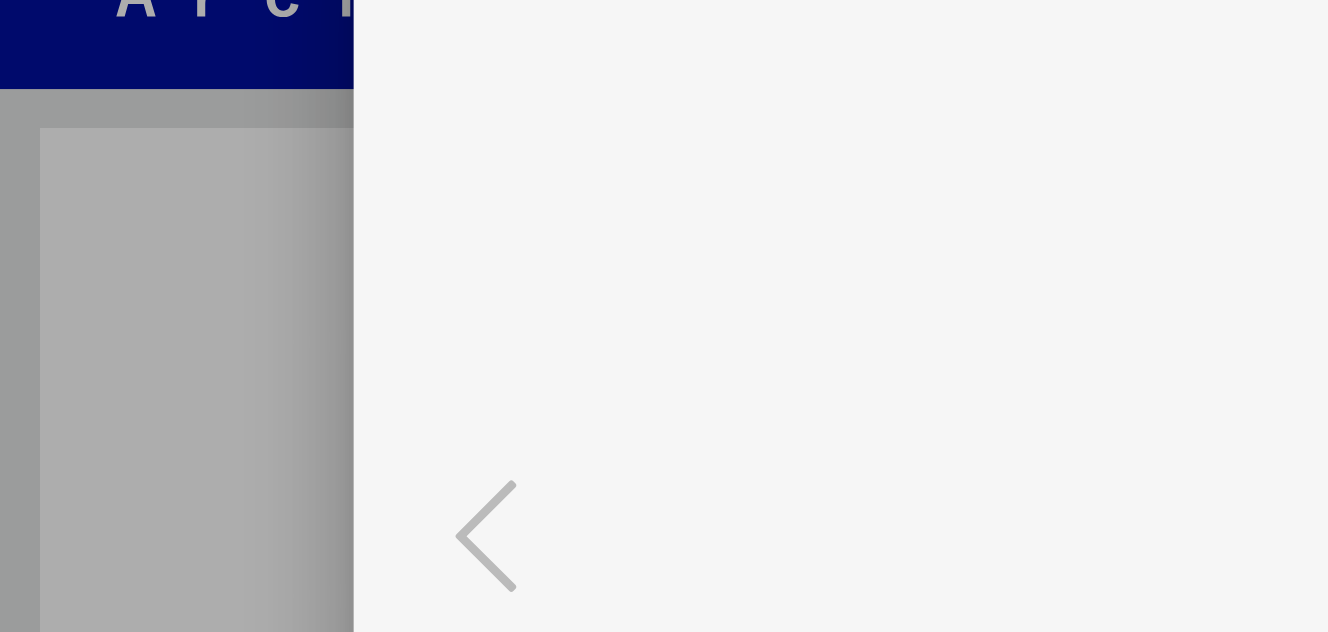 scroll, scrollTop: 0, scrollLeft: 0, axis: both 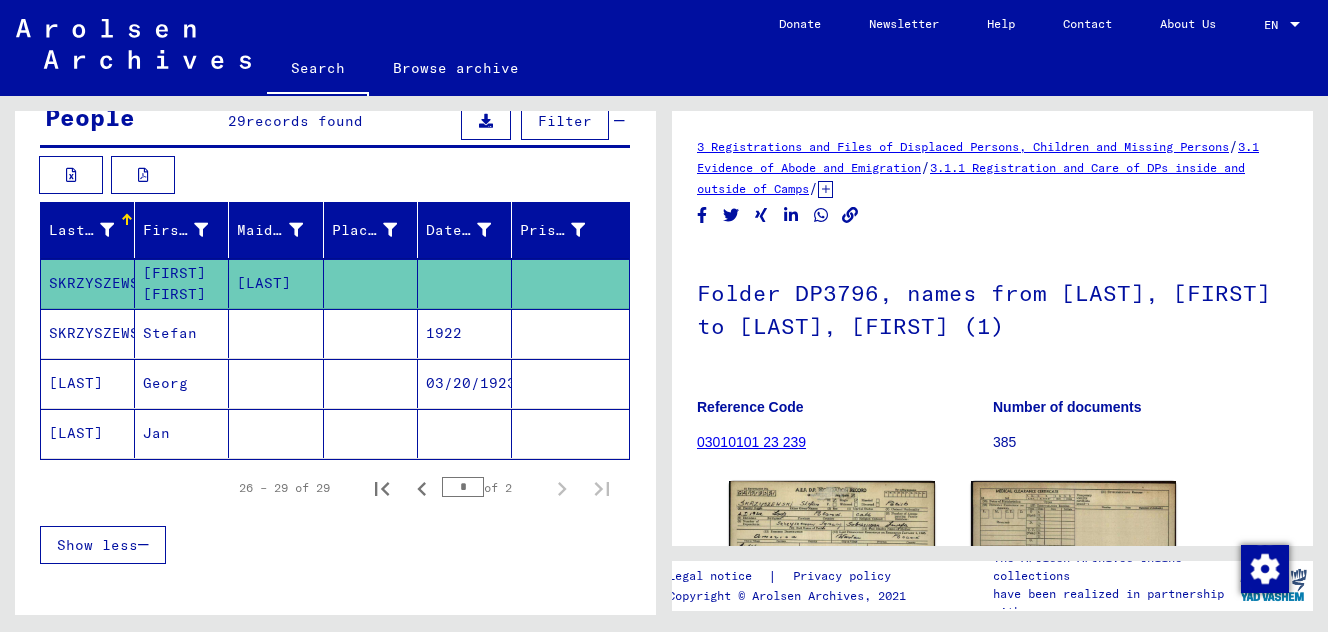 click on "Stefan" at bounding box center (182, 383) 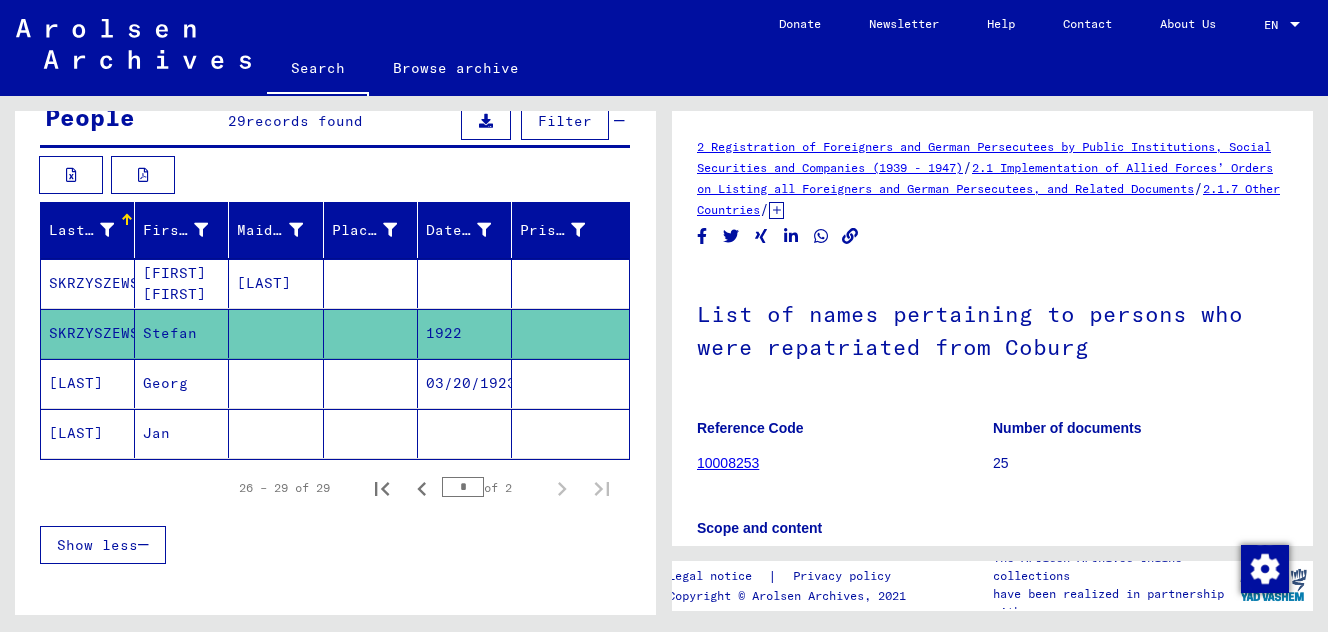 scroll, scrollTop: 0, scrollLeft: 0, axis: both 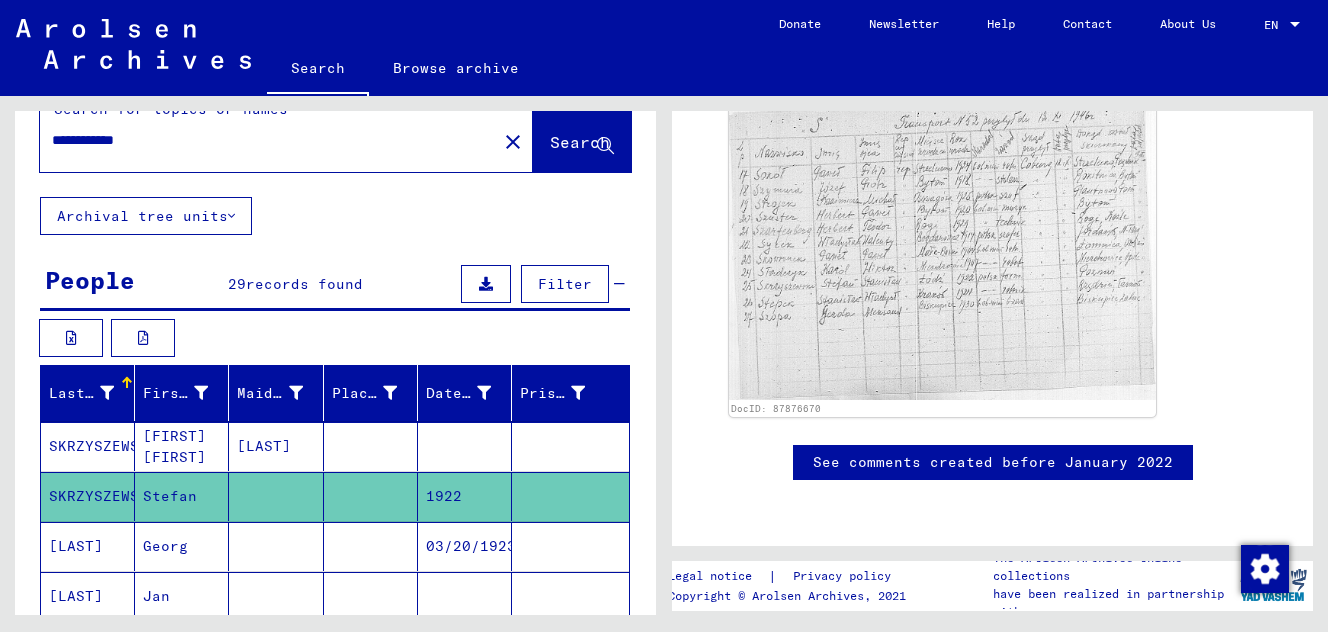 click on "Archival tree units" 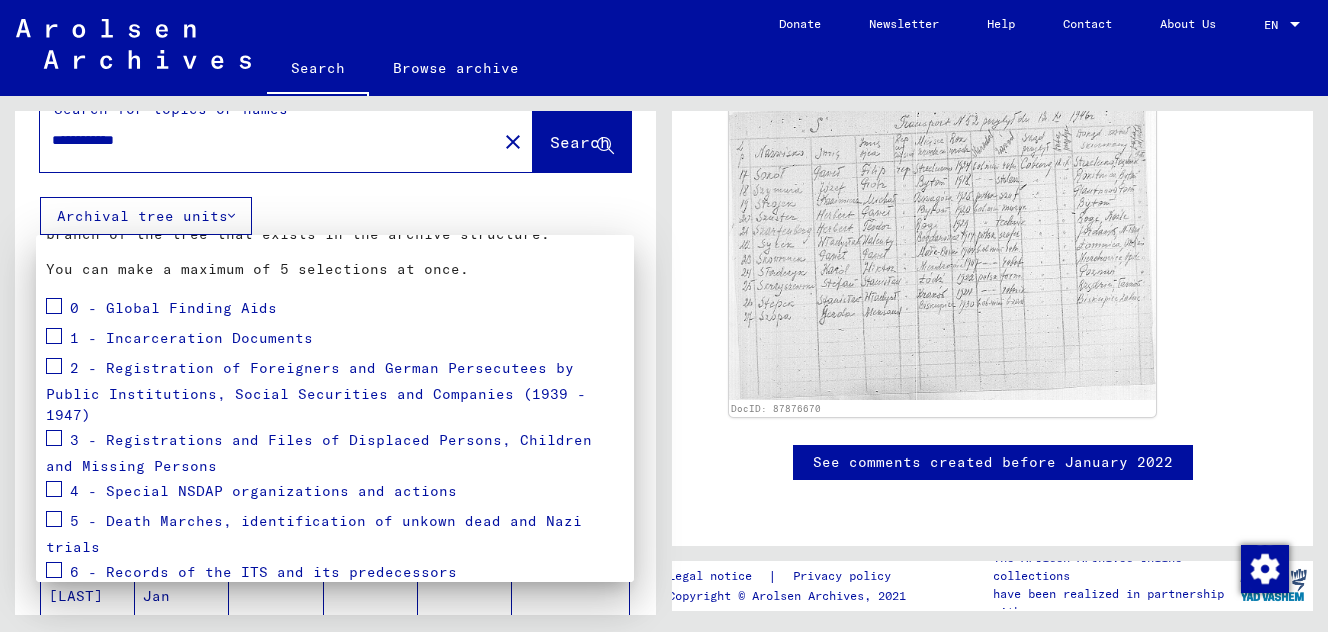 scroll, scrollTop: 129, scrollLeft: 0, axis: vertical 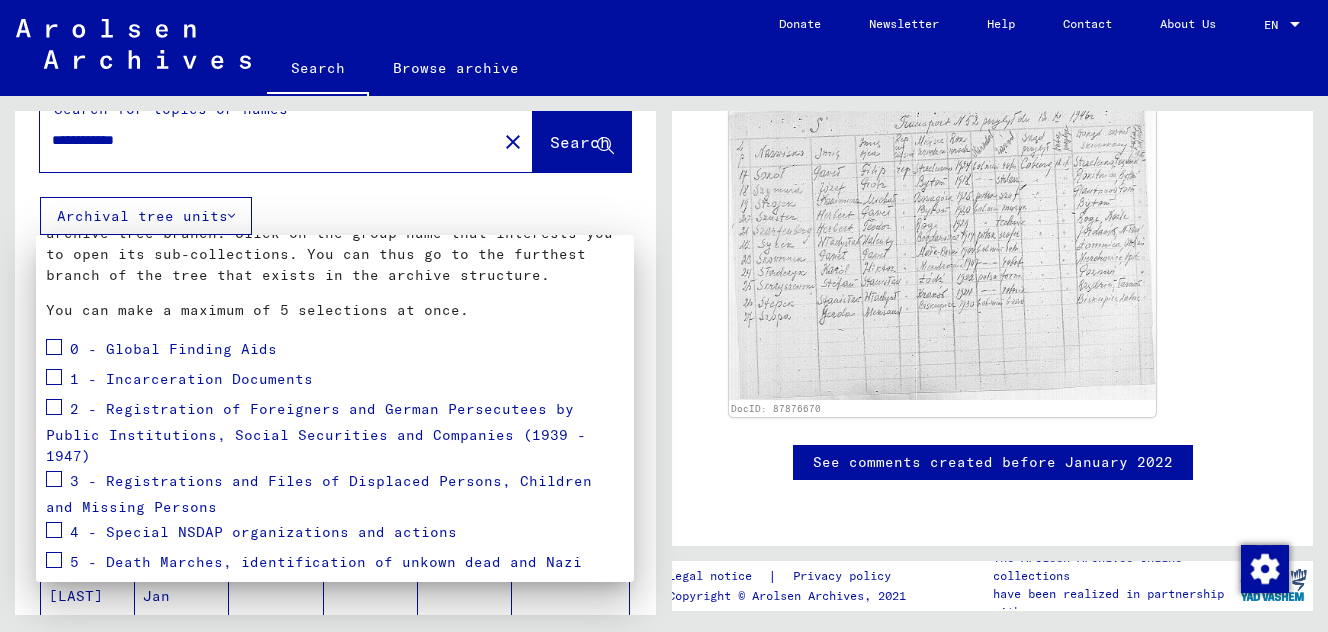 click at bounding box center (54, 377) 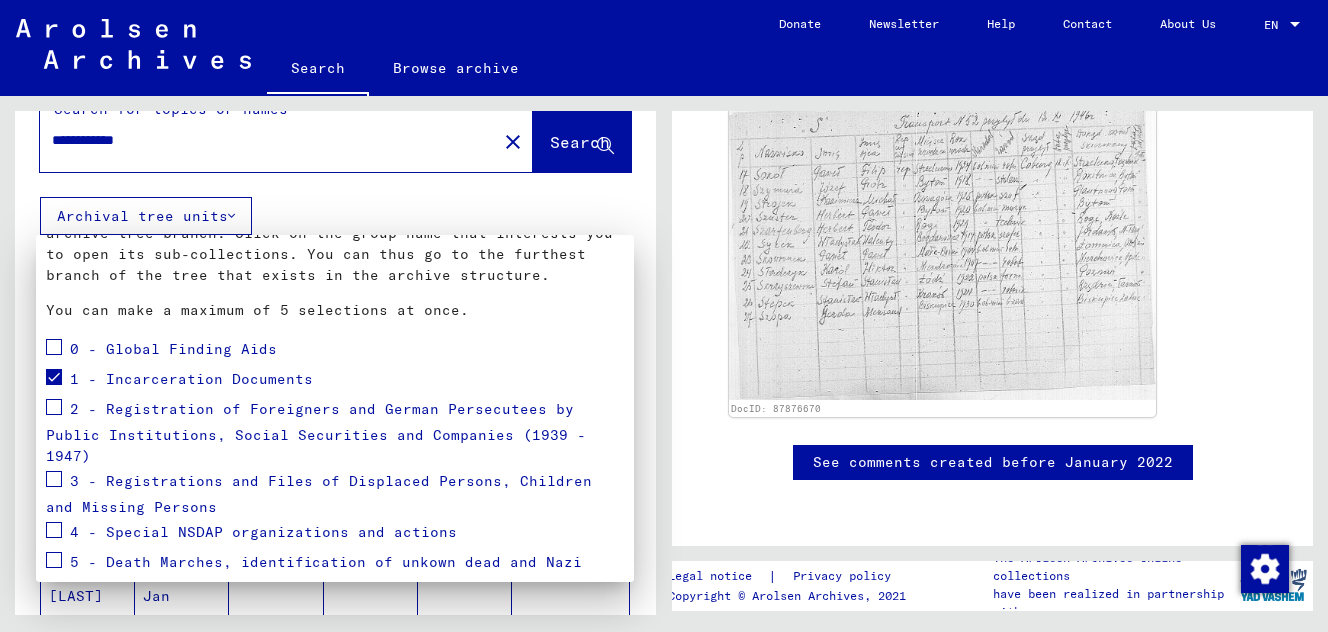 click at bounding box center (664, 316) 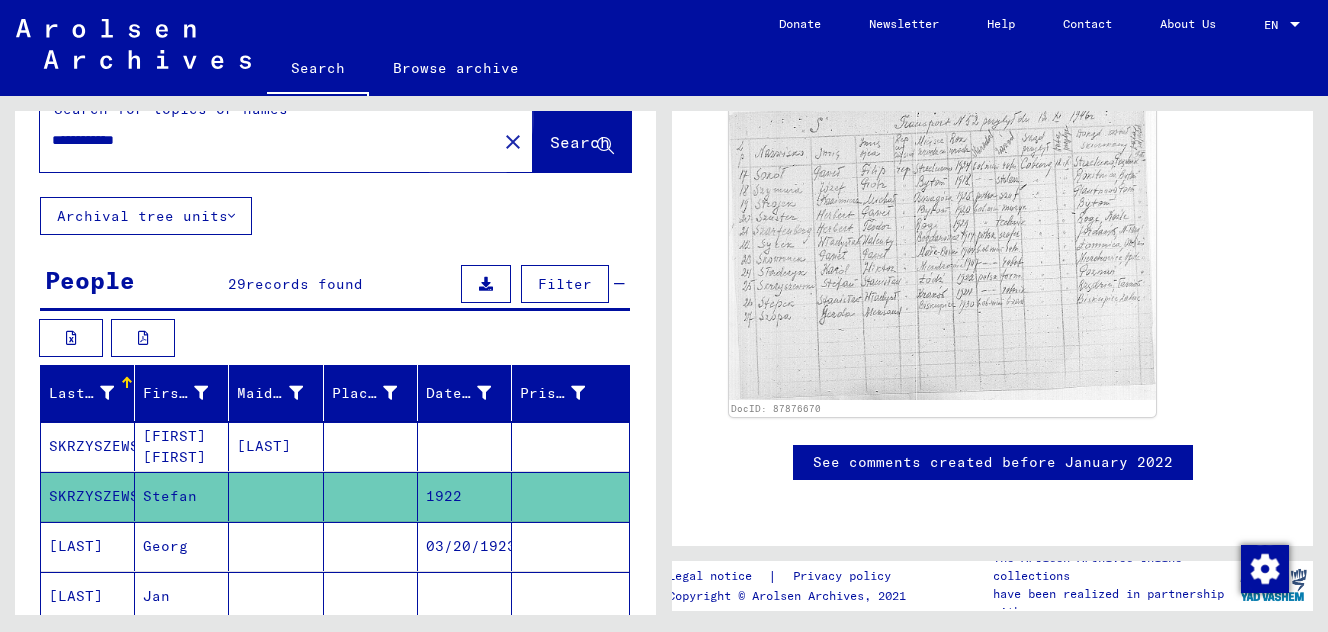 click on "Search" 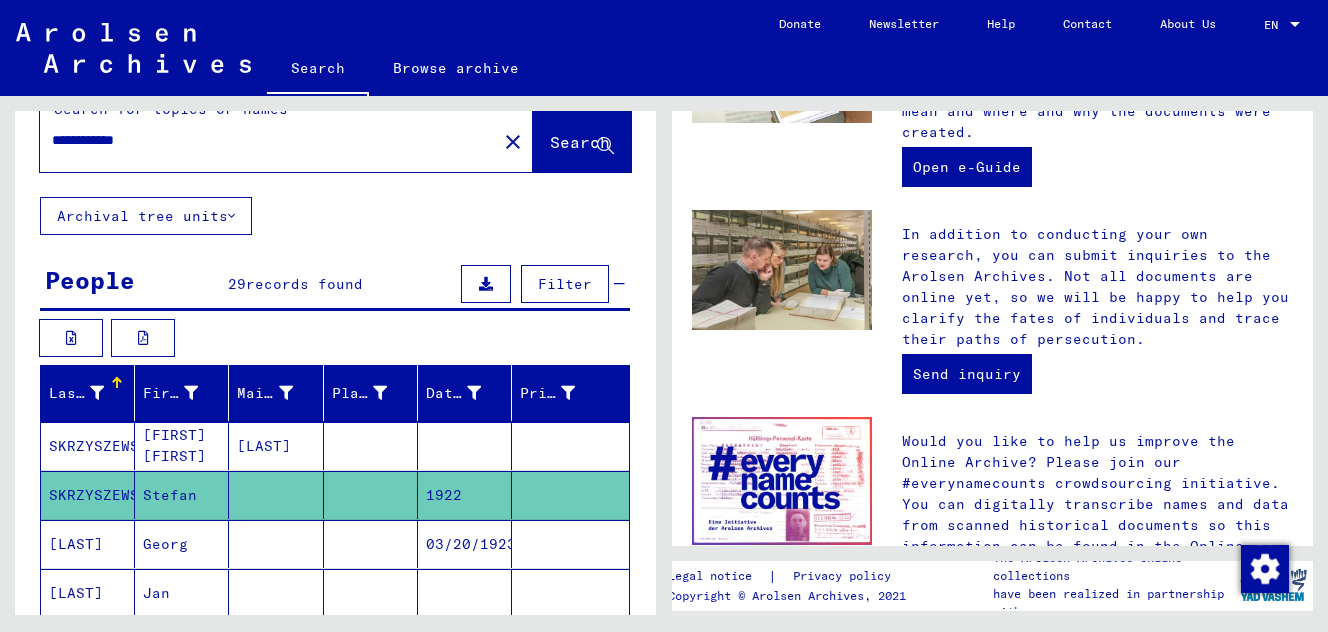scroll, scrollTop: 712, scrollLeft: 0, axis: vertical 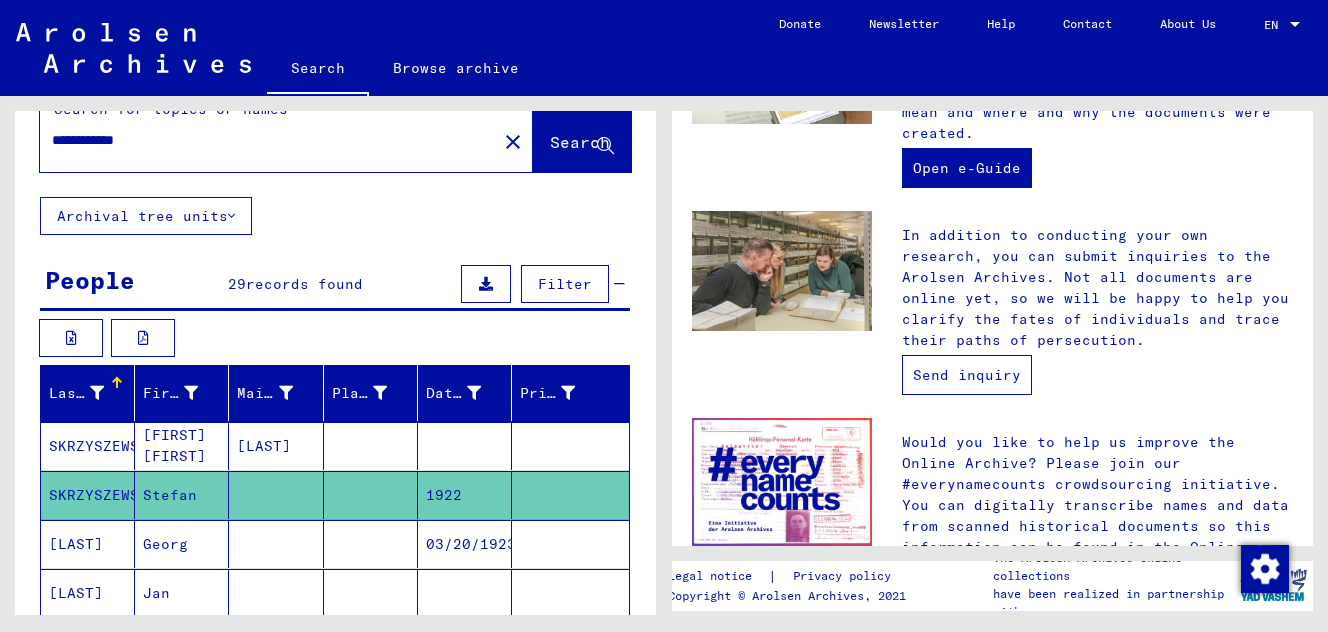 click on "Send inquiry" at bounding box center [967, 375] 